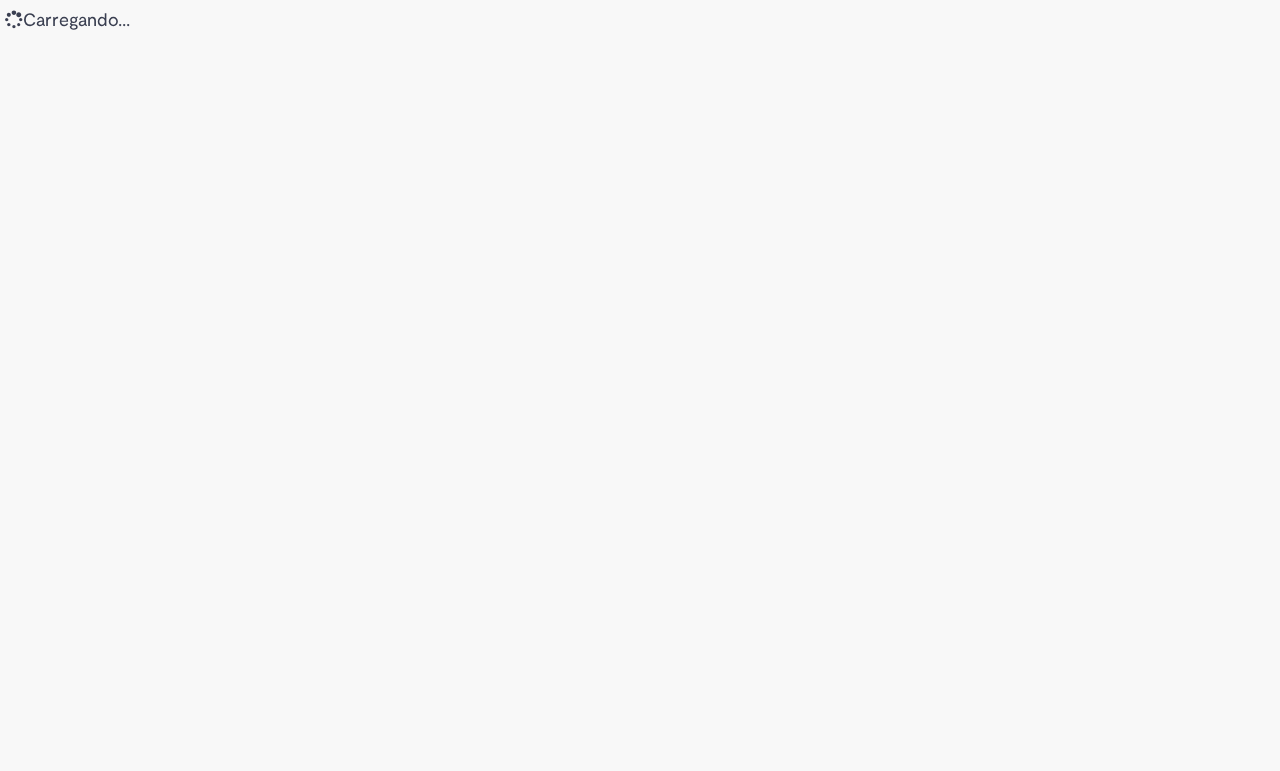 scroll, scrollTop: 0, scrollLeft: 0, axis: both 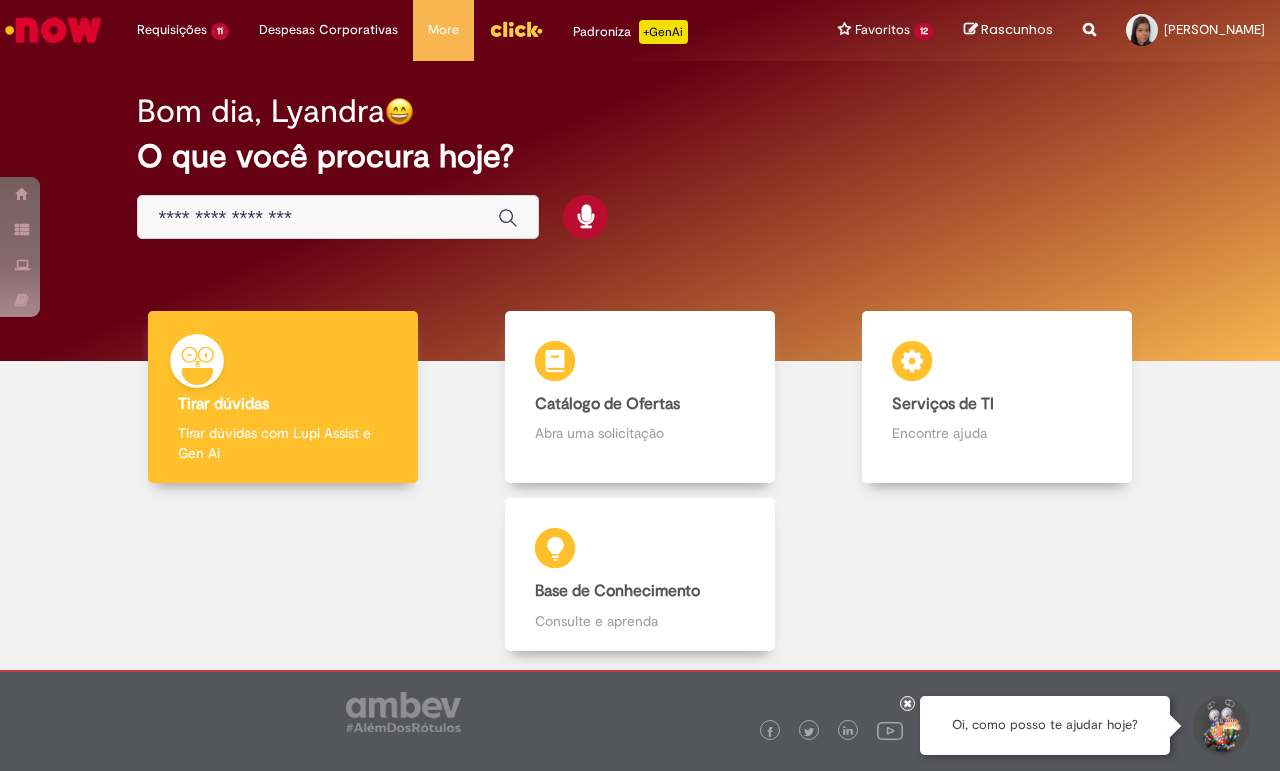 click on "Tirar dúvidas
Tirar dúvidas
Tirar dúvidas com Lupi Assist e Gen Ai
Catálogo de Ofertas
Catálogo de Ofertas
Abra uma solicitação
Serviços de TI
Serviços de TI
Encontre ajuda
Base de Conhecimento
Base de Conhecimento
Consulte e aprenda
[PERSON_NAME] dúvidas e compartilhe" at bounding box center (640, 513) 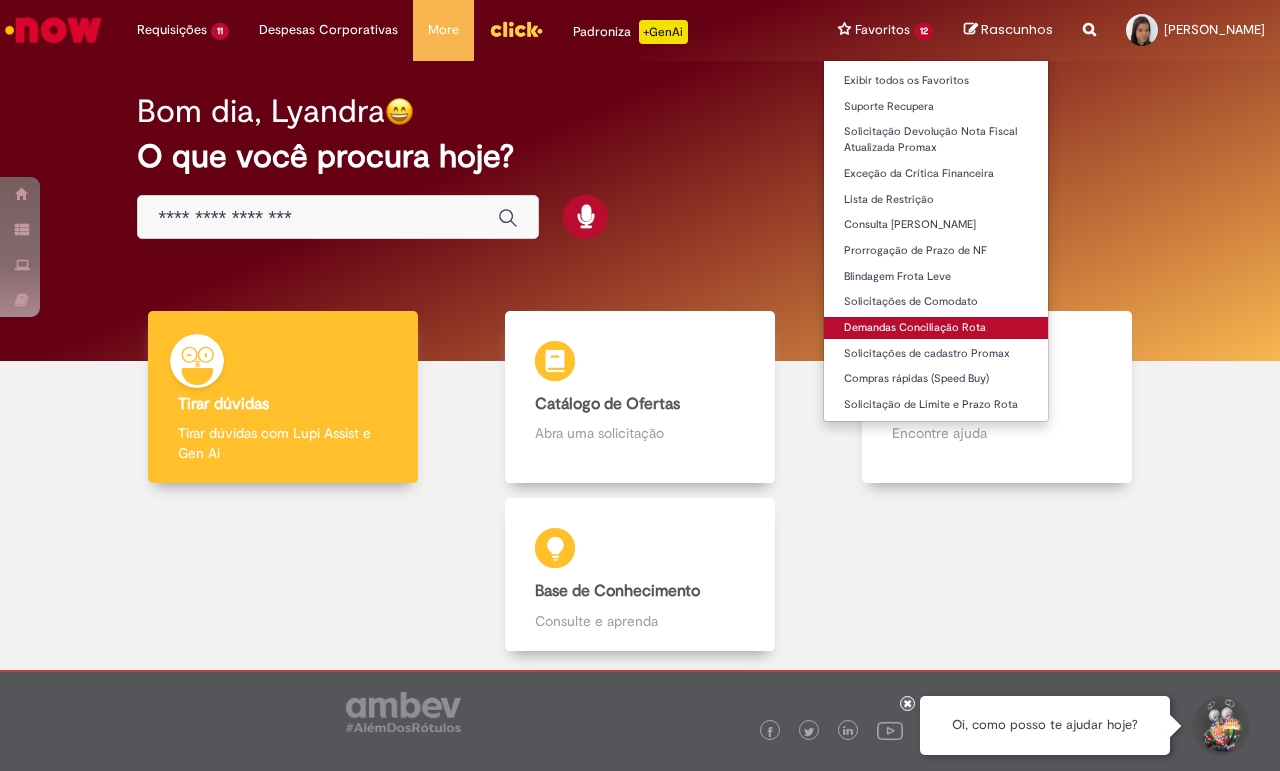 click on "Demandas Conciliação Rota" at bounding box center (936, 328) 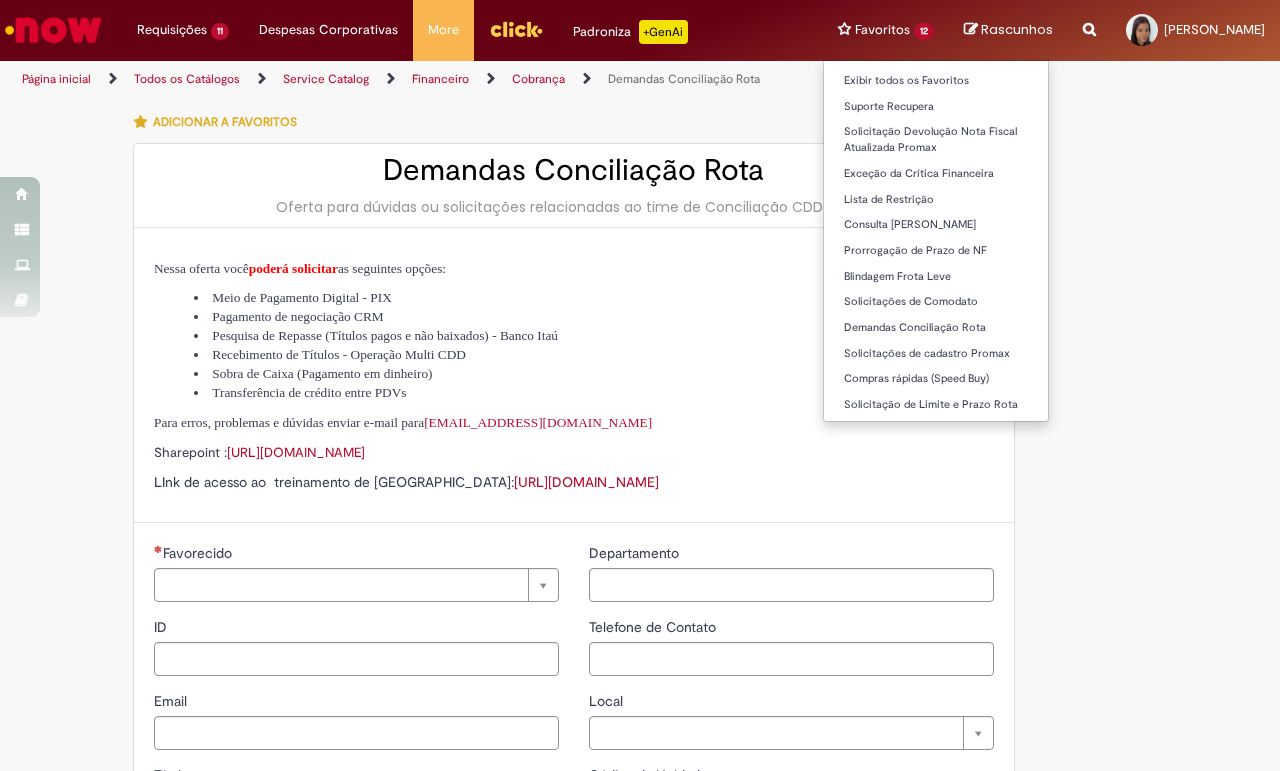 type on "********" 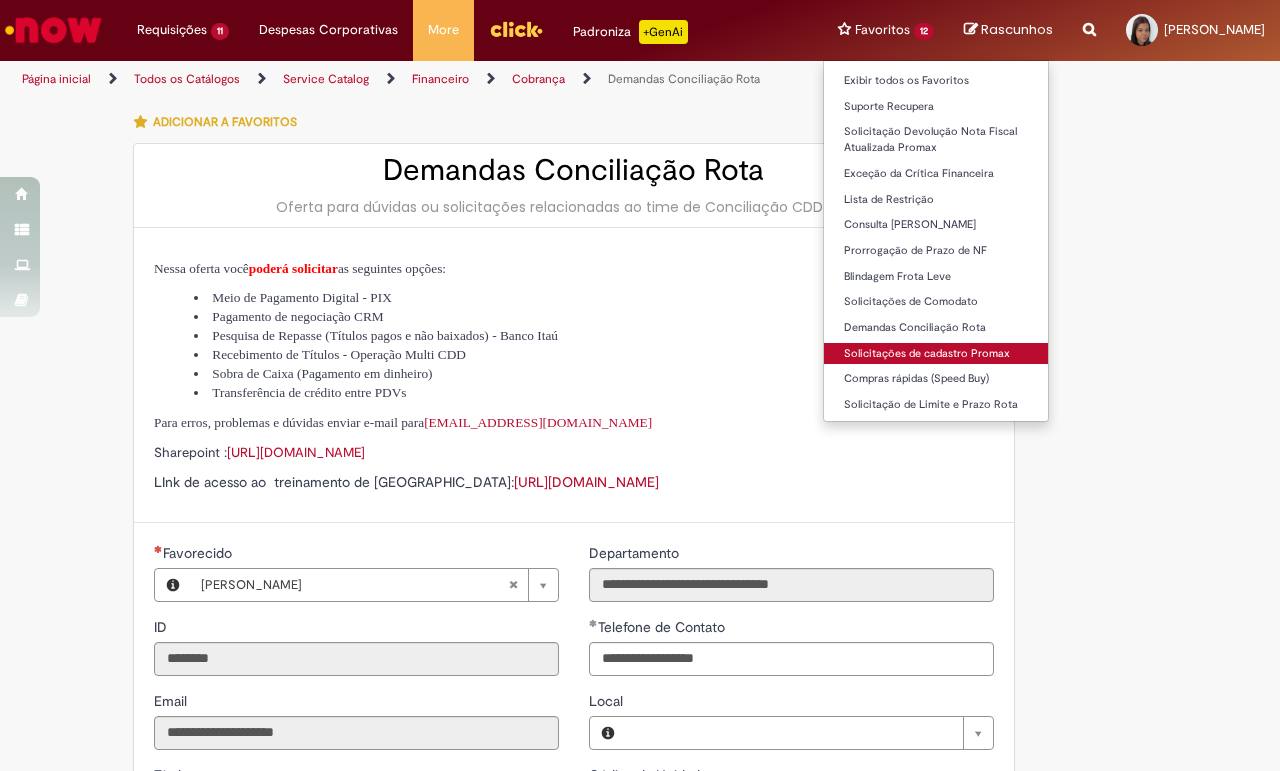 type on "**********" 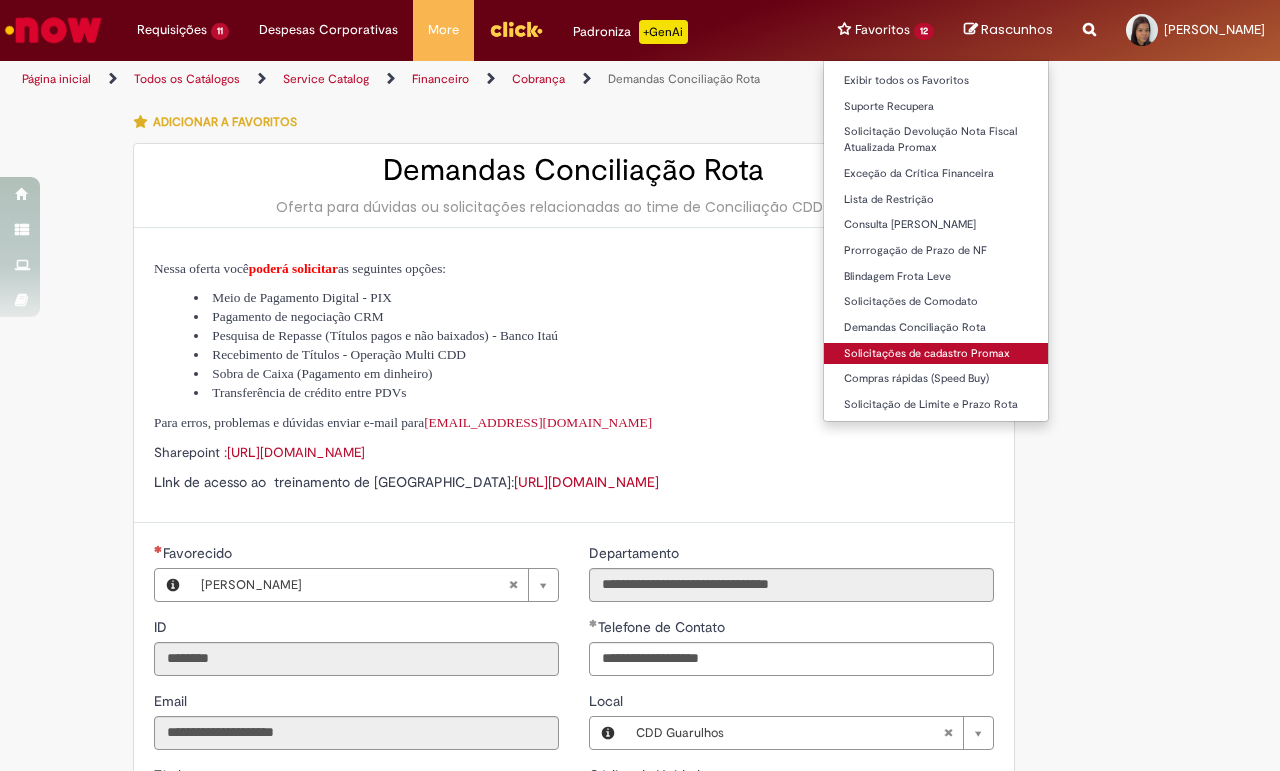 type on "**********" 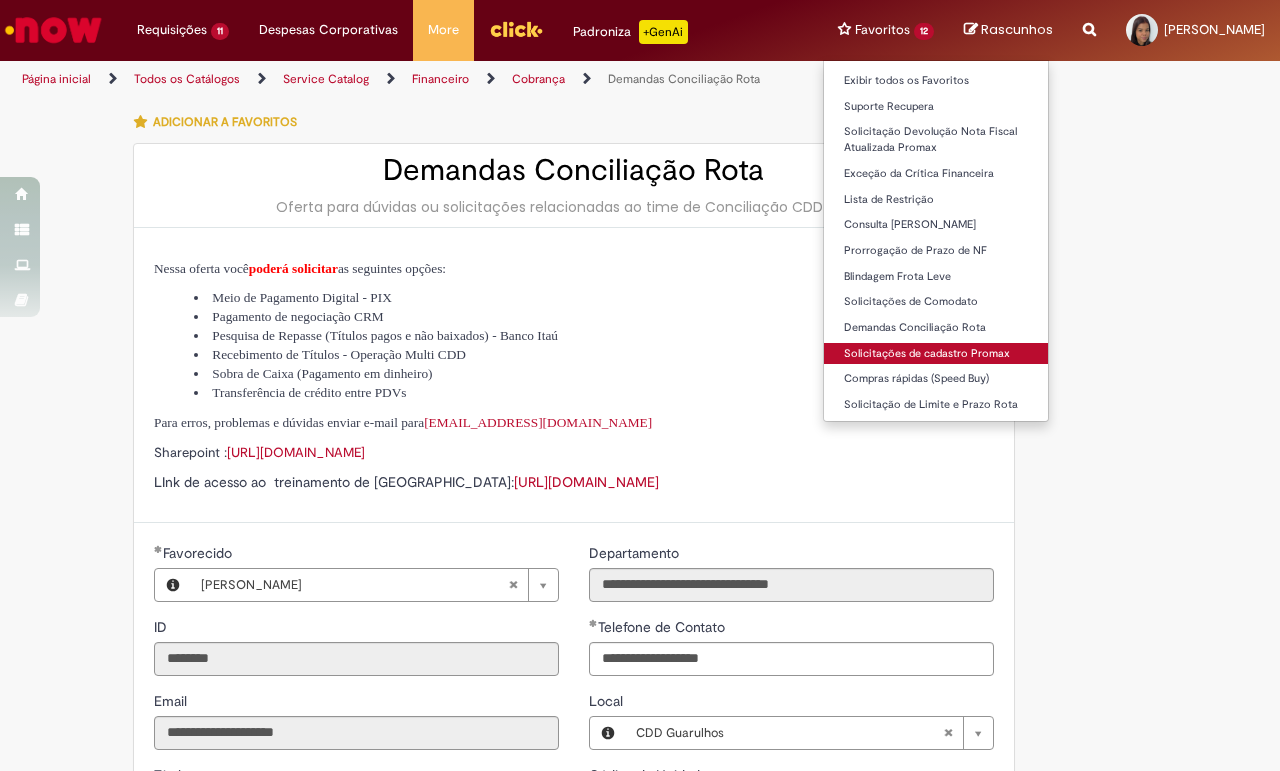 click on "Solicitações de cadastro Promax" at bounding box center [936, 354] 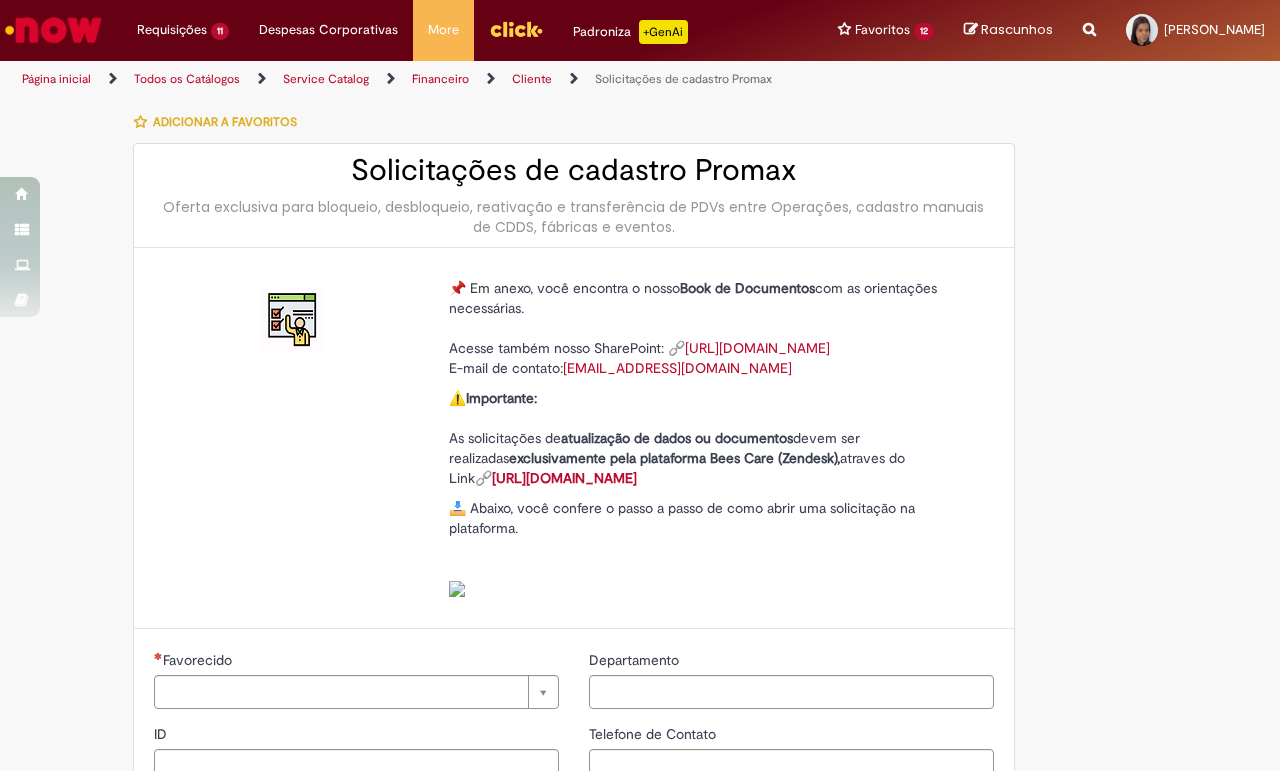 type on "********" 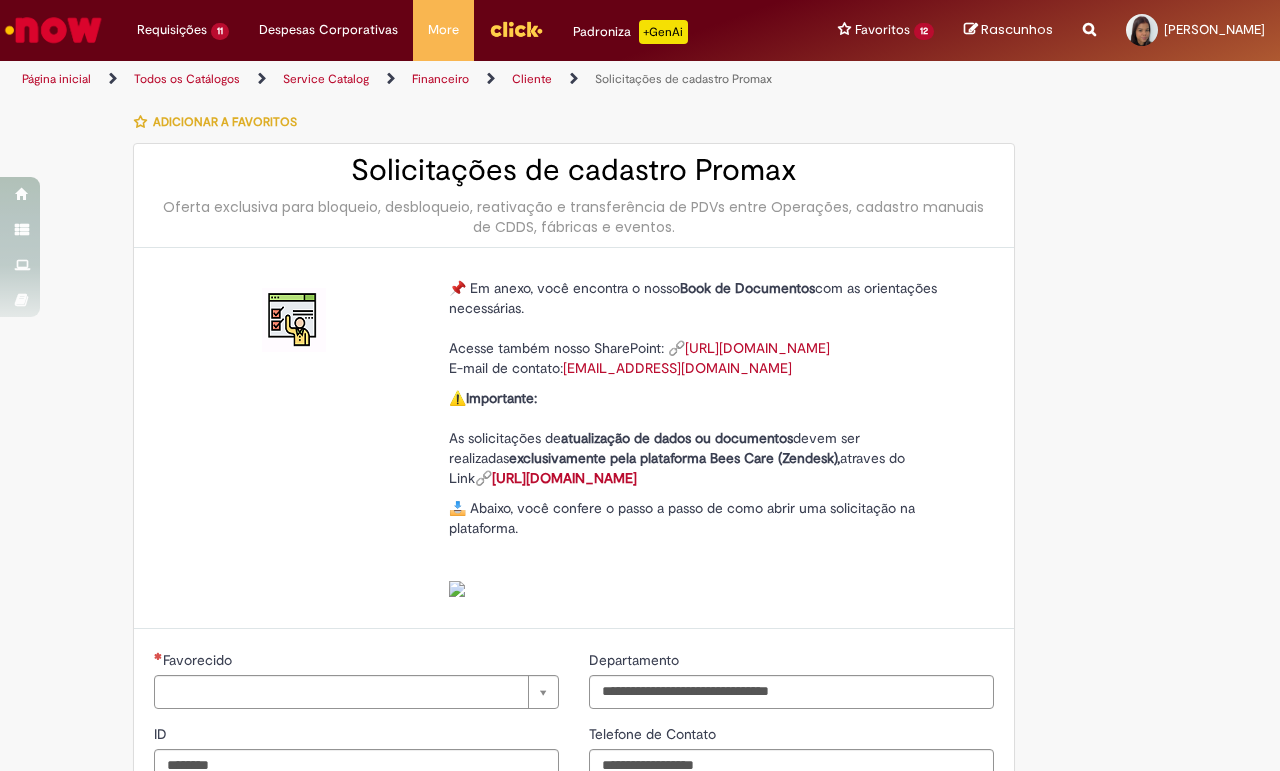 type on "**********" 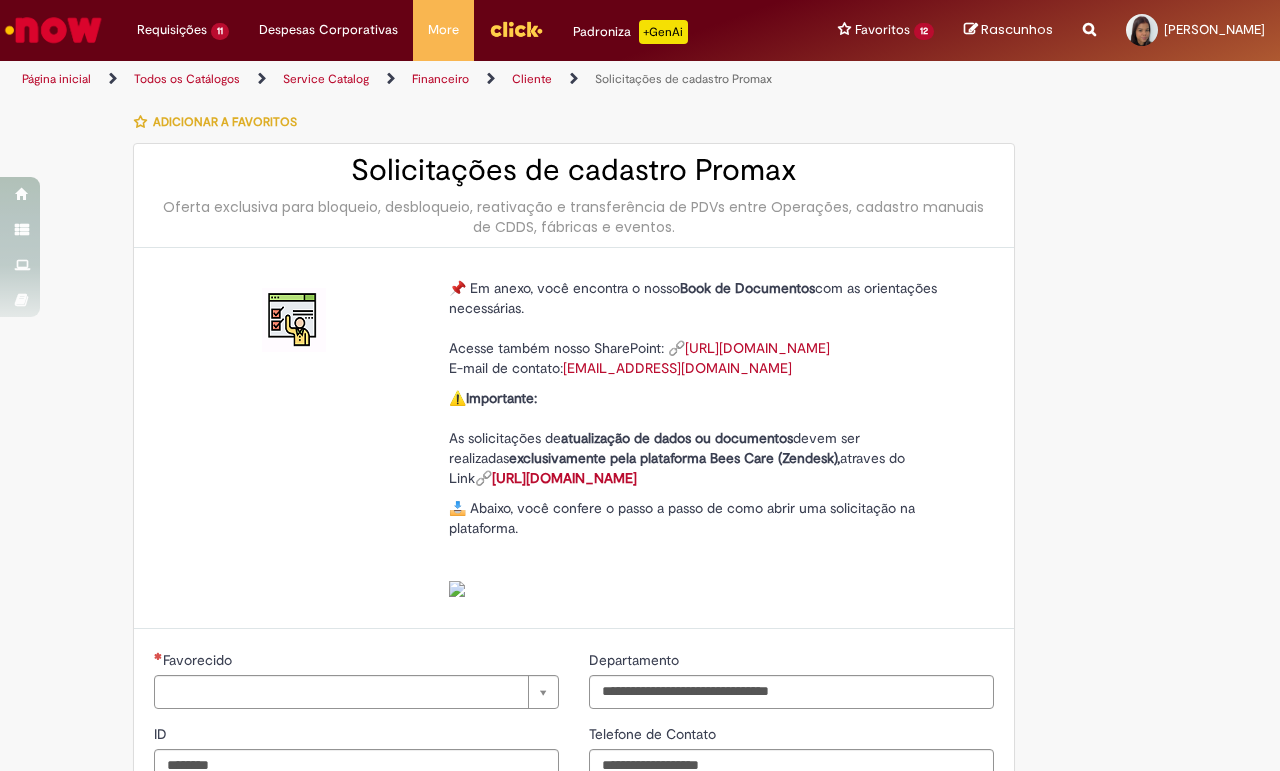 type on "**********" 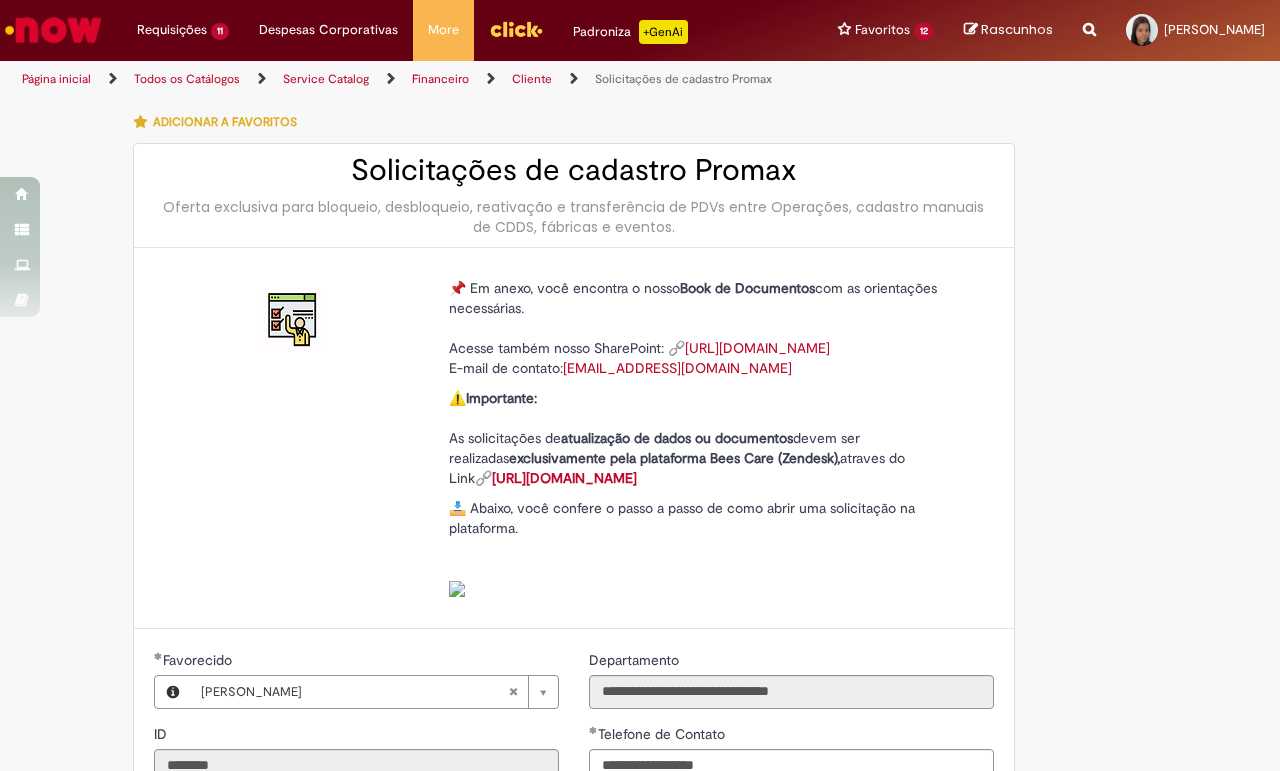 type on "**********" 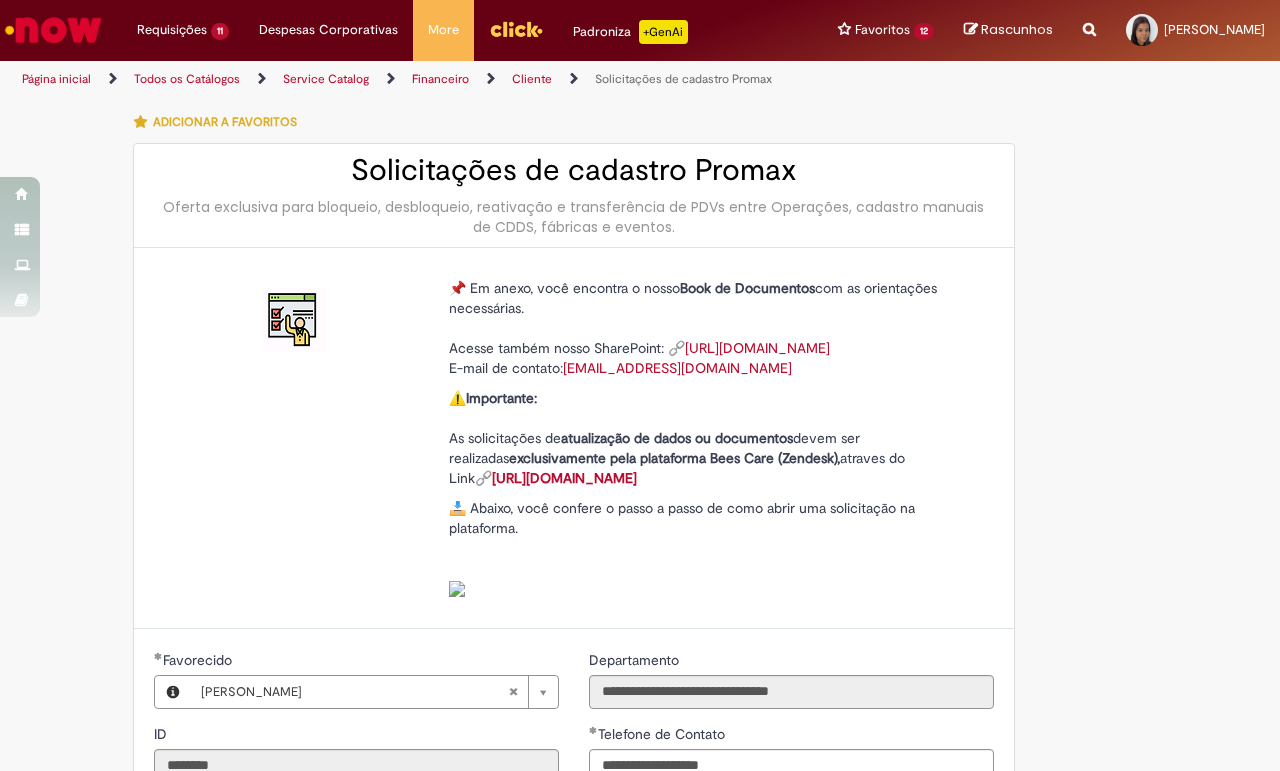 scroll, scrollTop: 750, scrollLeft: 0, axis: vertical 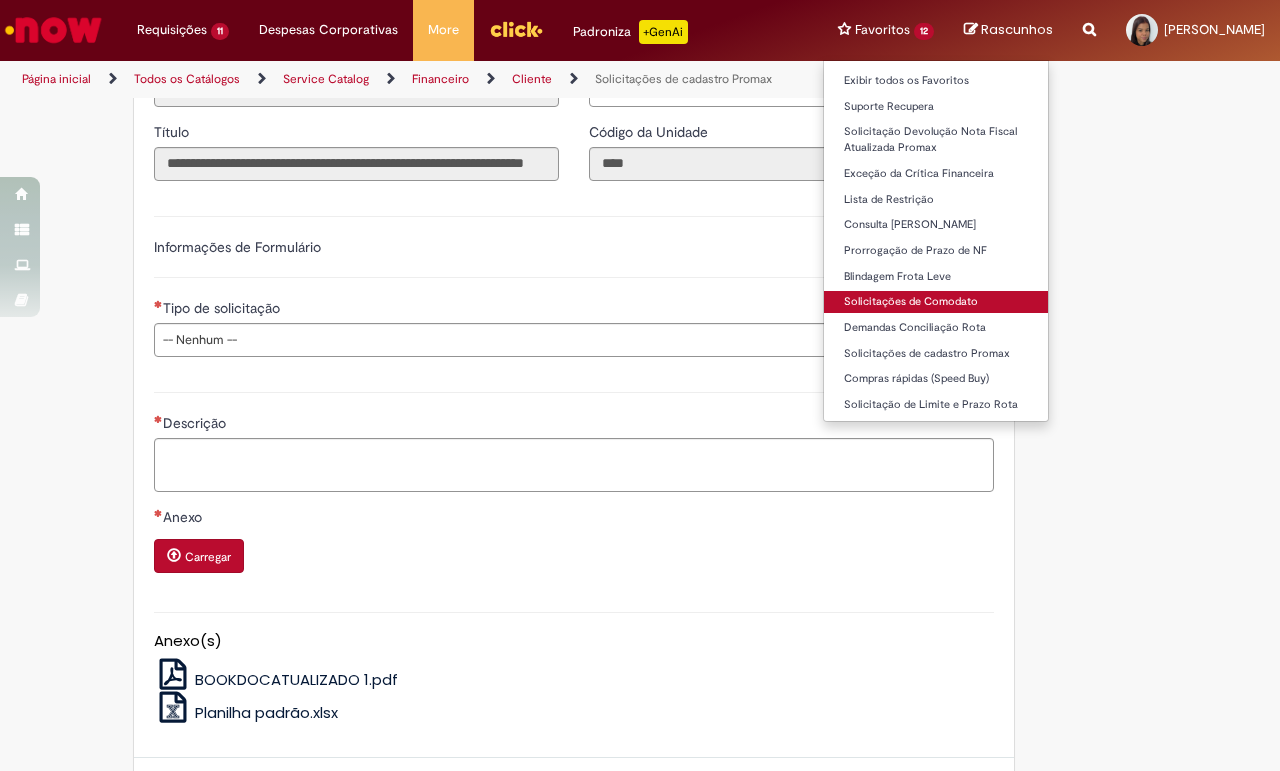 click on "Solicitações de Comodato" at bounding box center [936, 302] 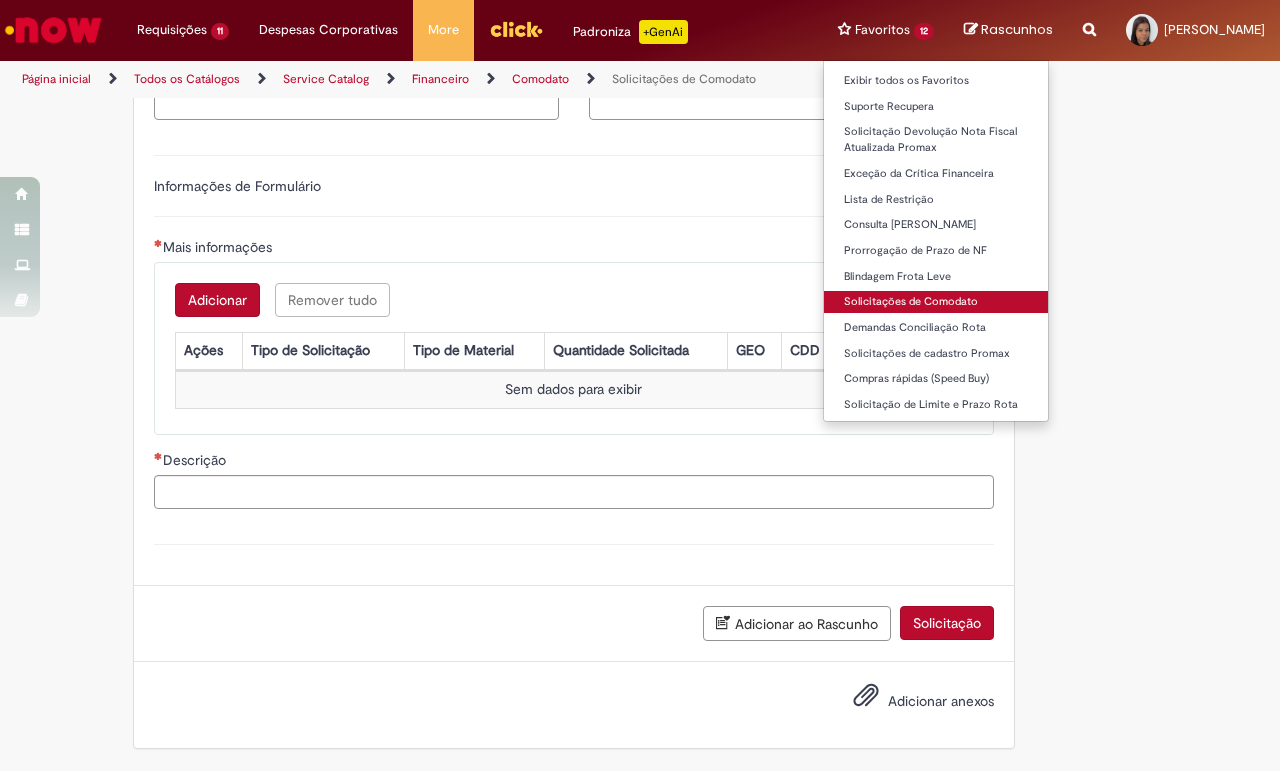 type on "********" 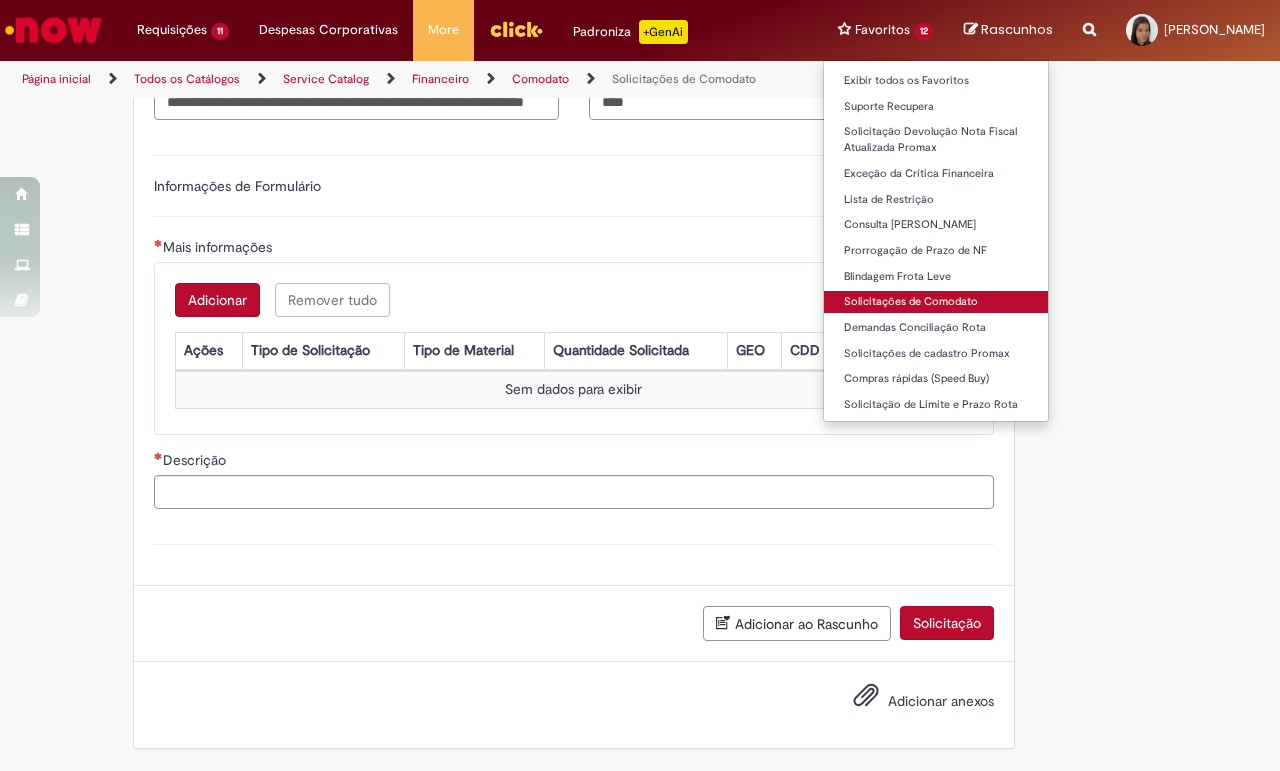 scroll, scrollTop: 0, scrollLeft: 0, axis: both 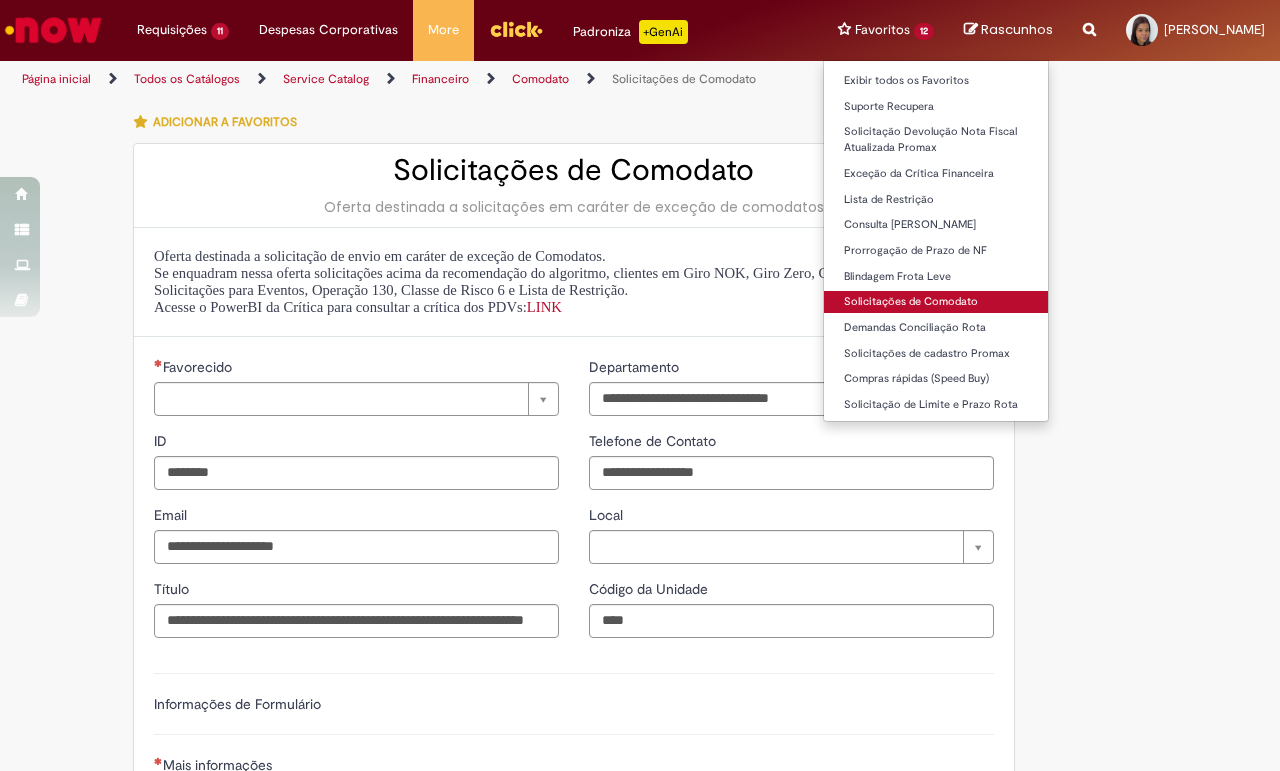 type on "**********" 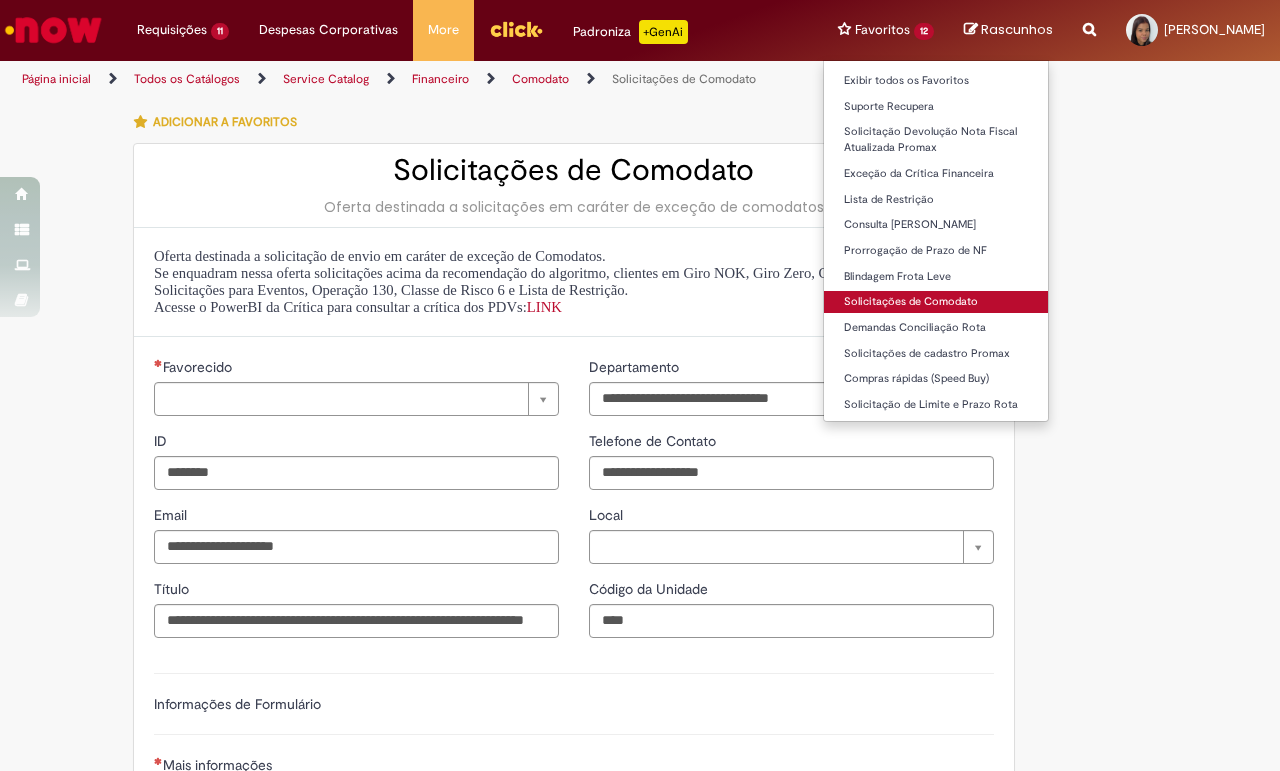 type on "**********" 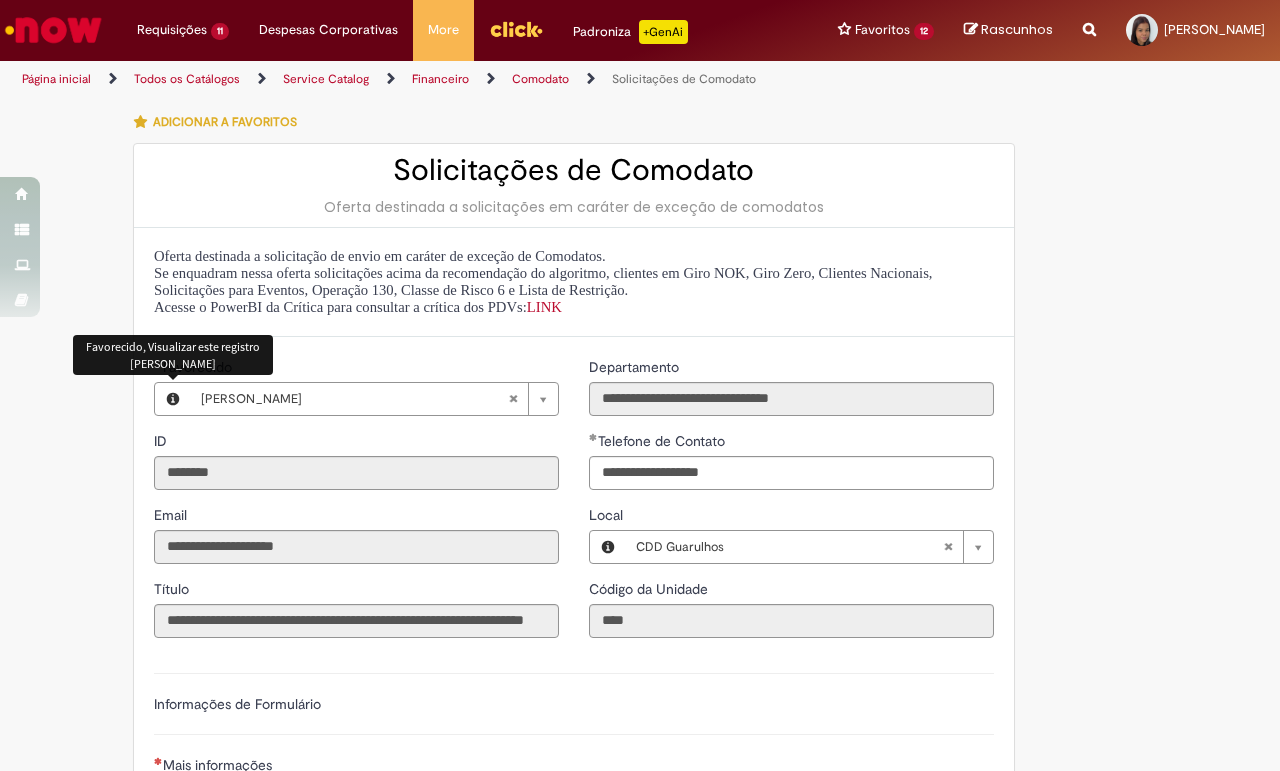 scroll, scrollTop: 500, scrollLeft: 0, axis: vertical 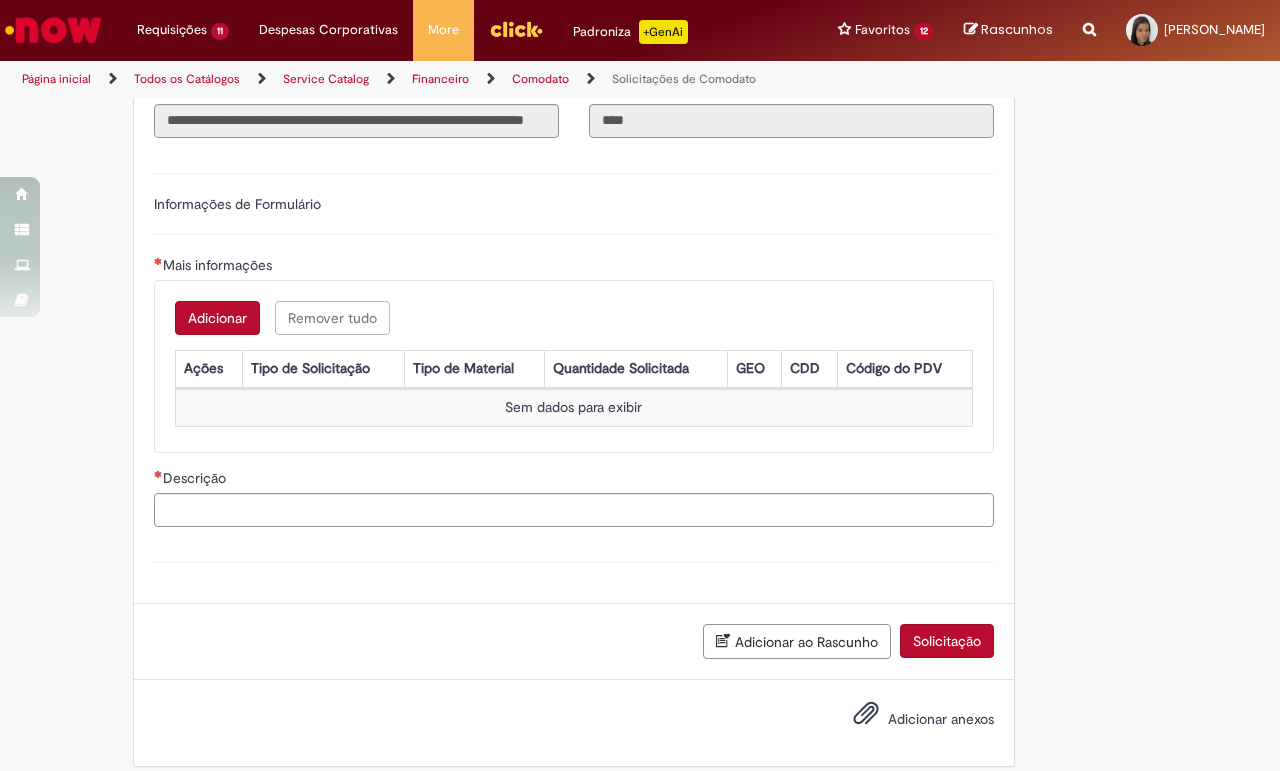 click on "Adicionar" at bounding box center [217, 318] 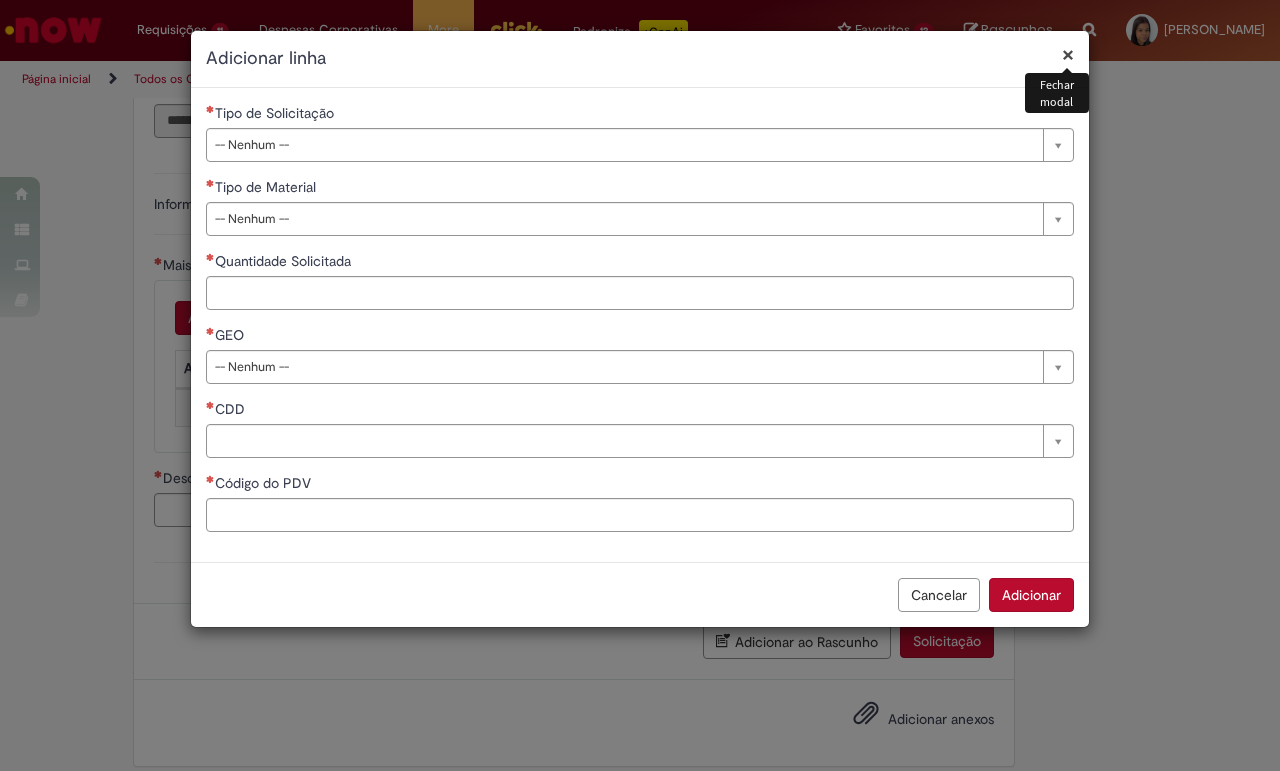 click on "Tipo de Solicitação" at bounding box center [640, 115] 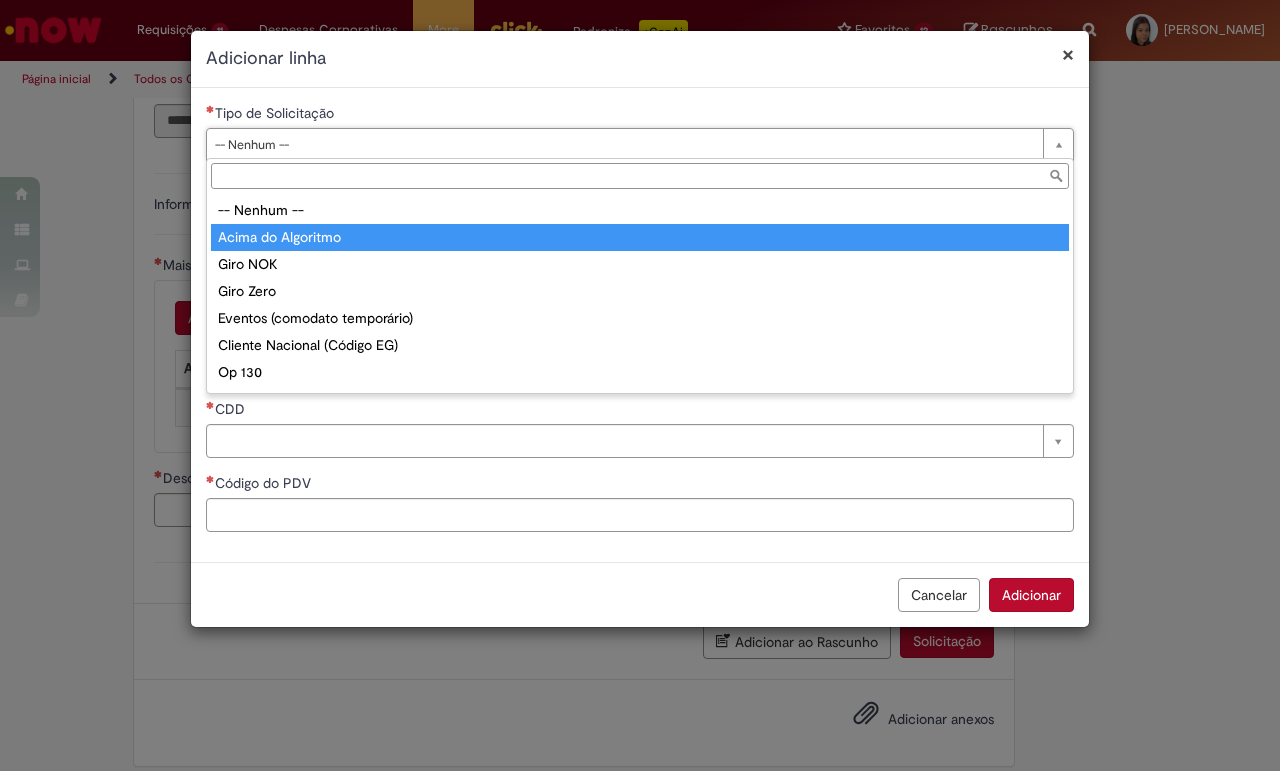 type on "**********" 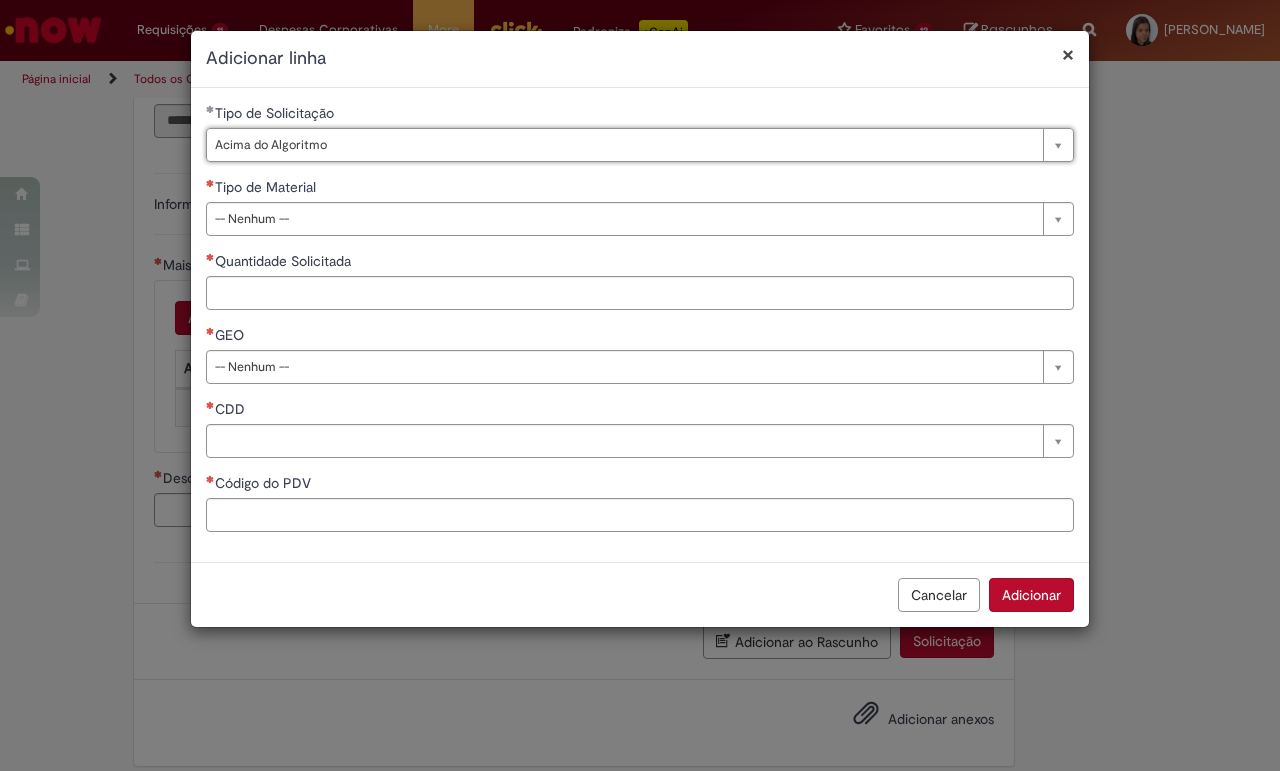 click on "**********" at bounding box center [640, 325] 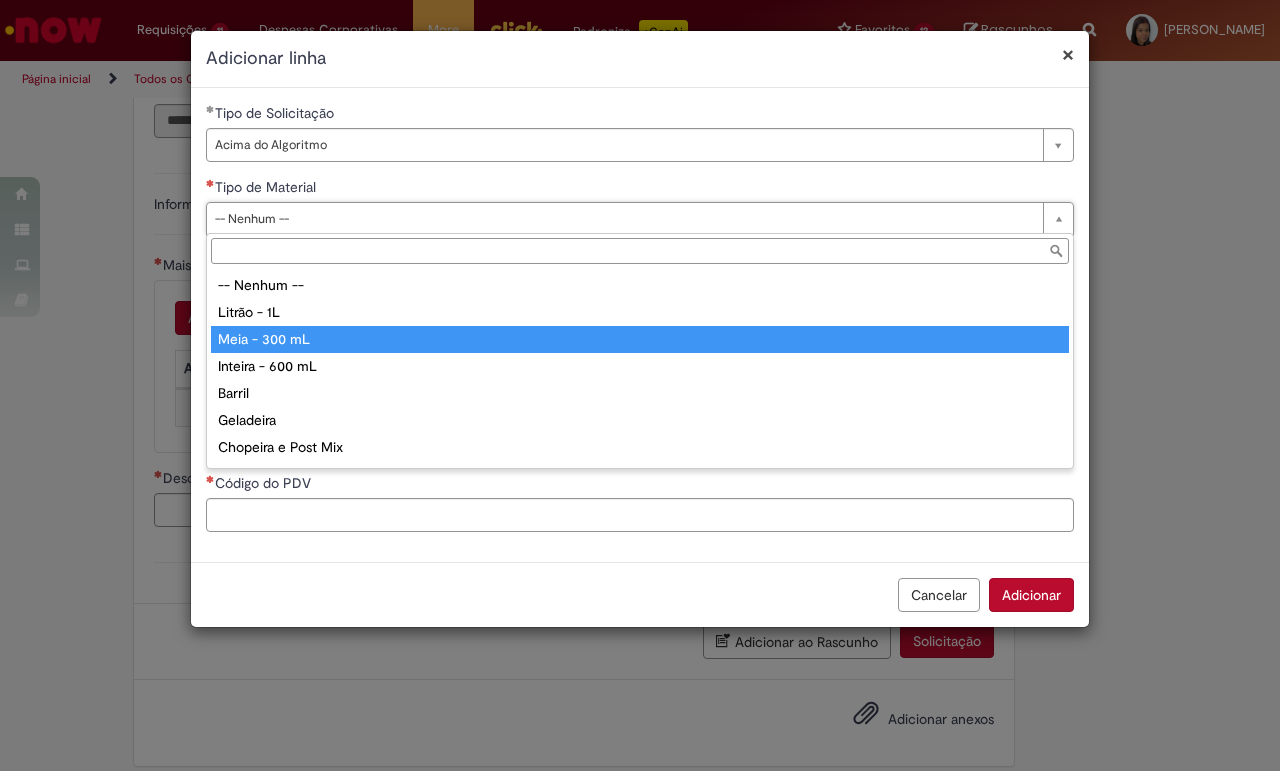 type on "**********" 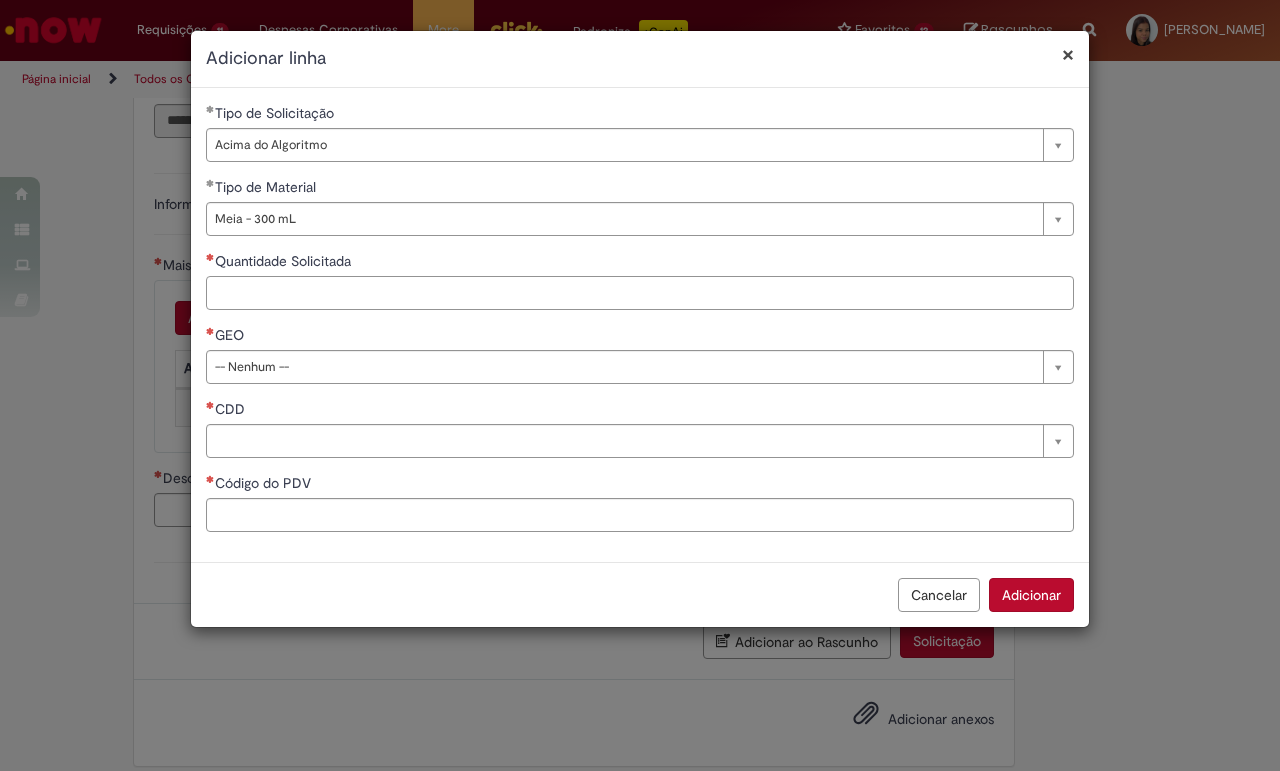 click on "Quantidade Solicitada" at bounding box center [640, 293] 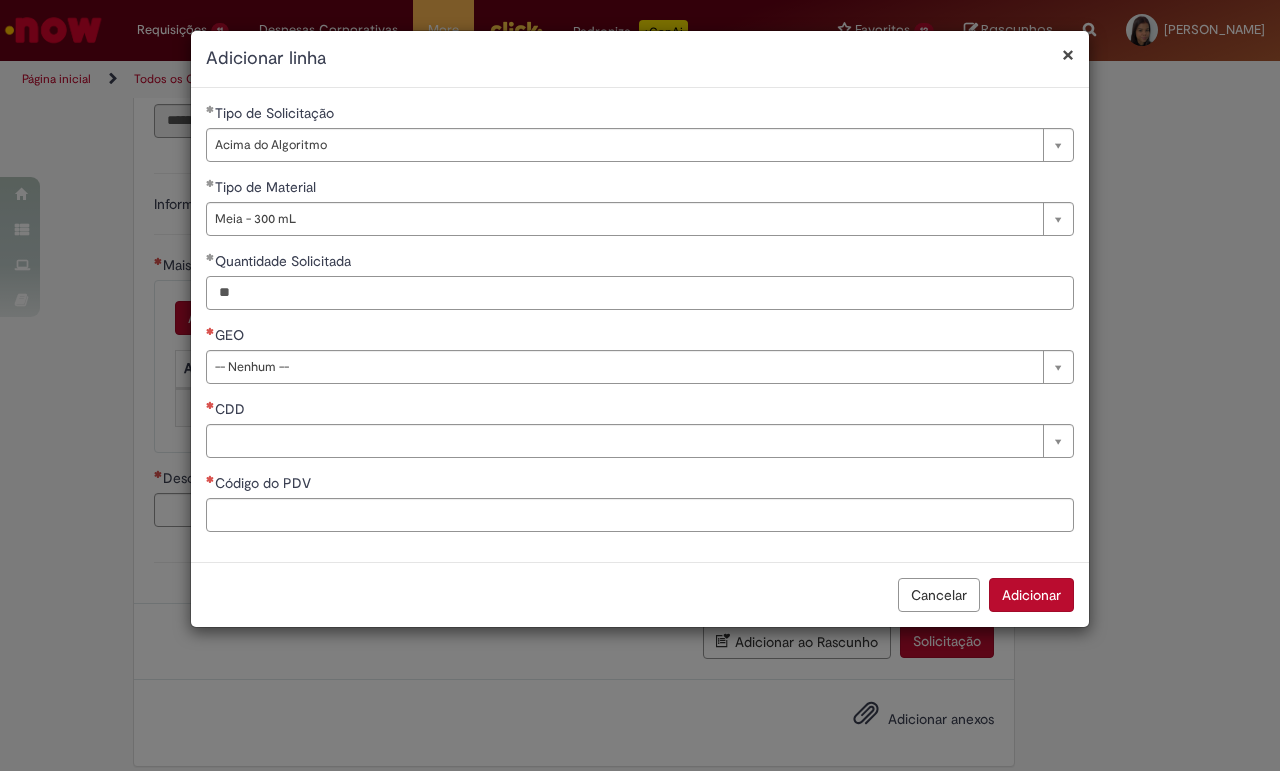 type on "**" 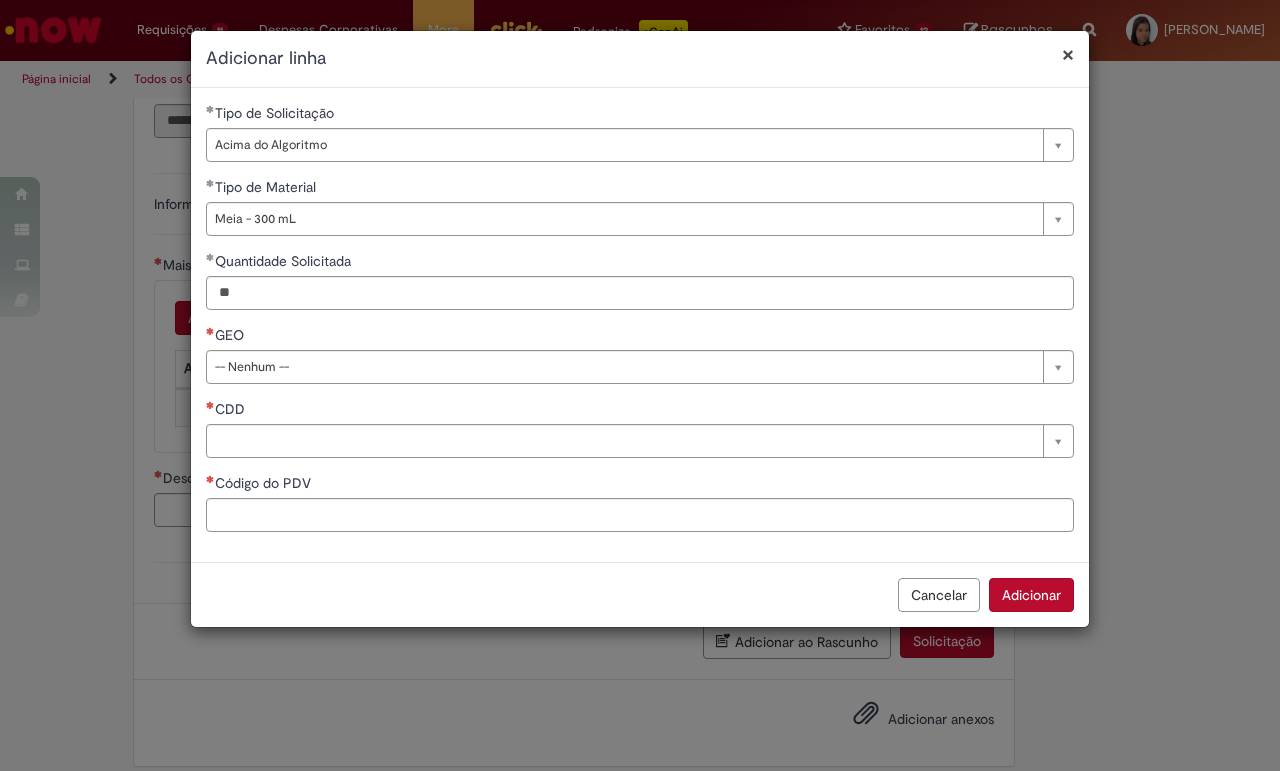 click on "**********" at bounding box center (640, 325) 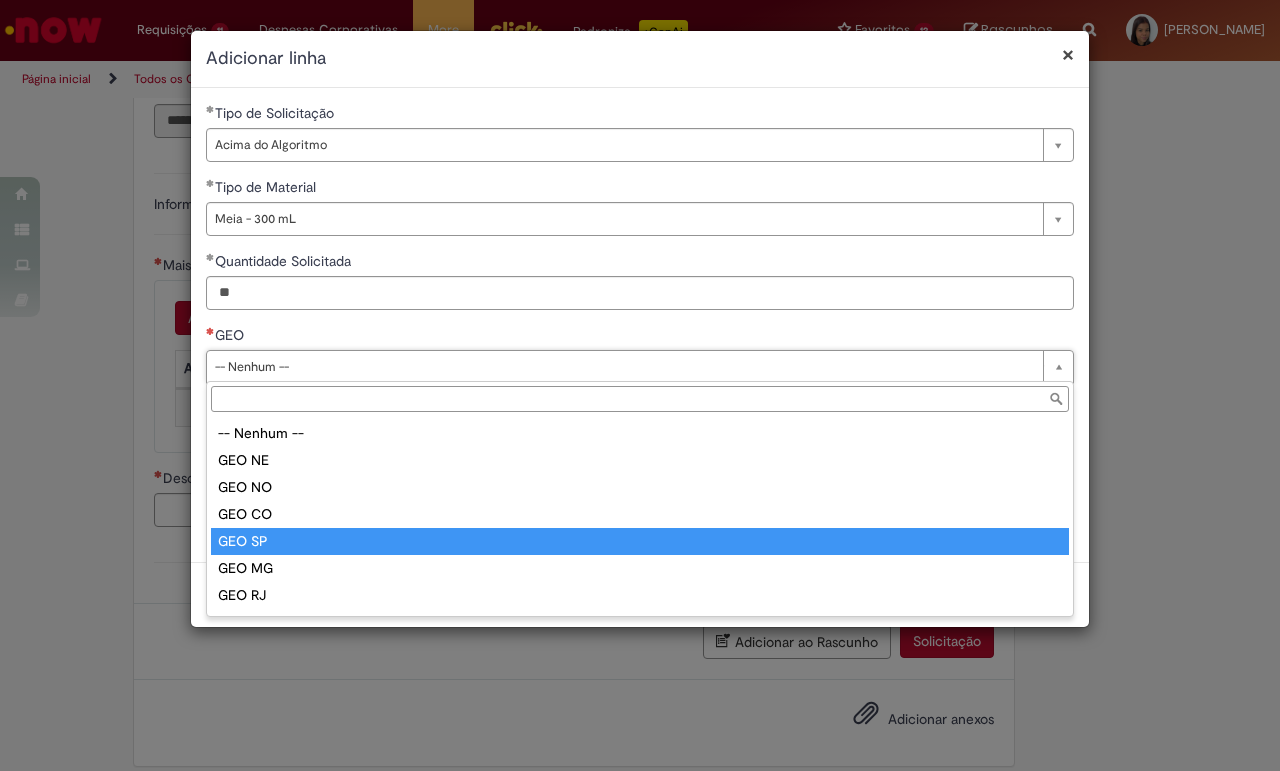 type on "******" 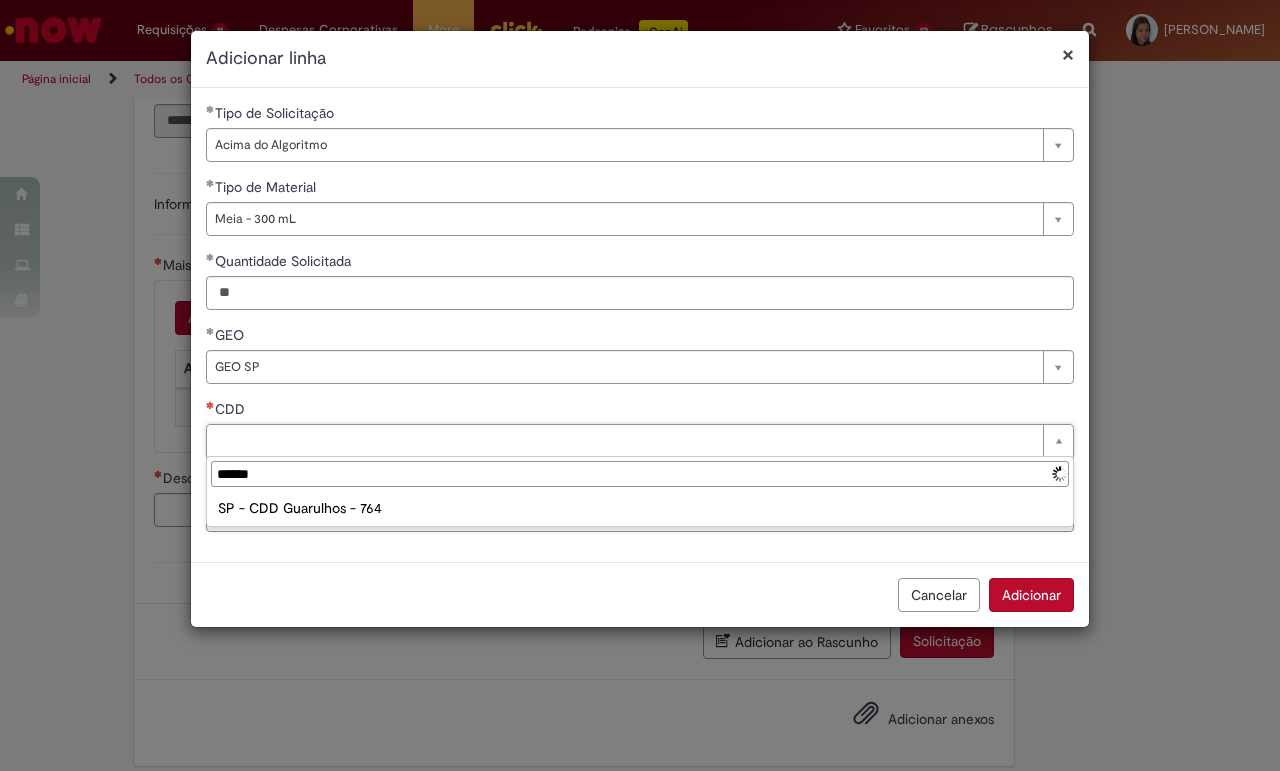 type on "*******" 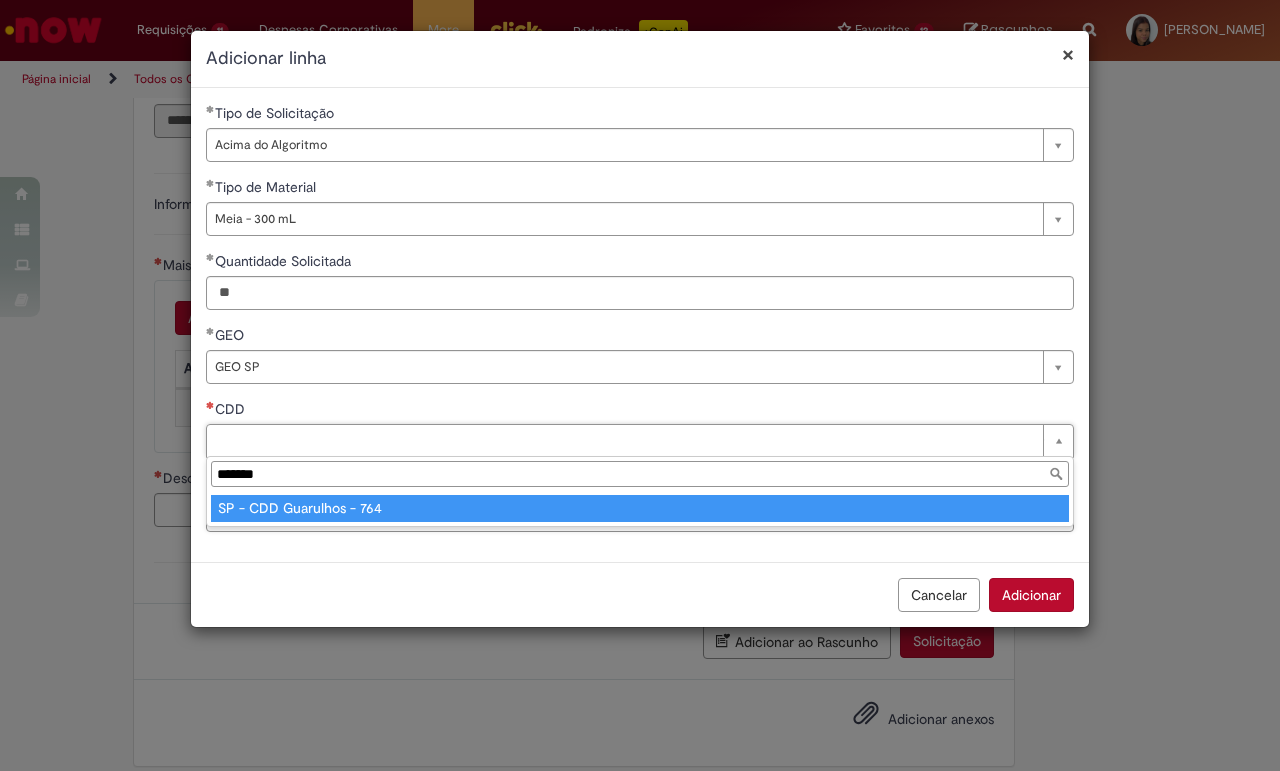 type on "**********" 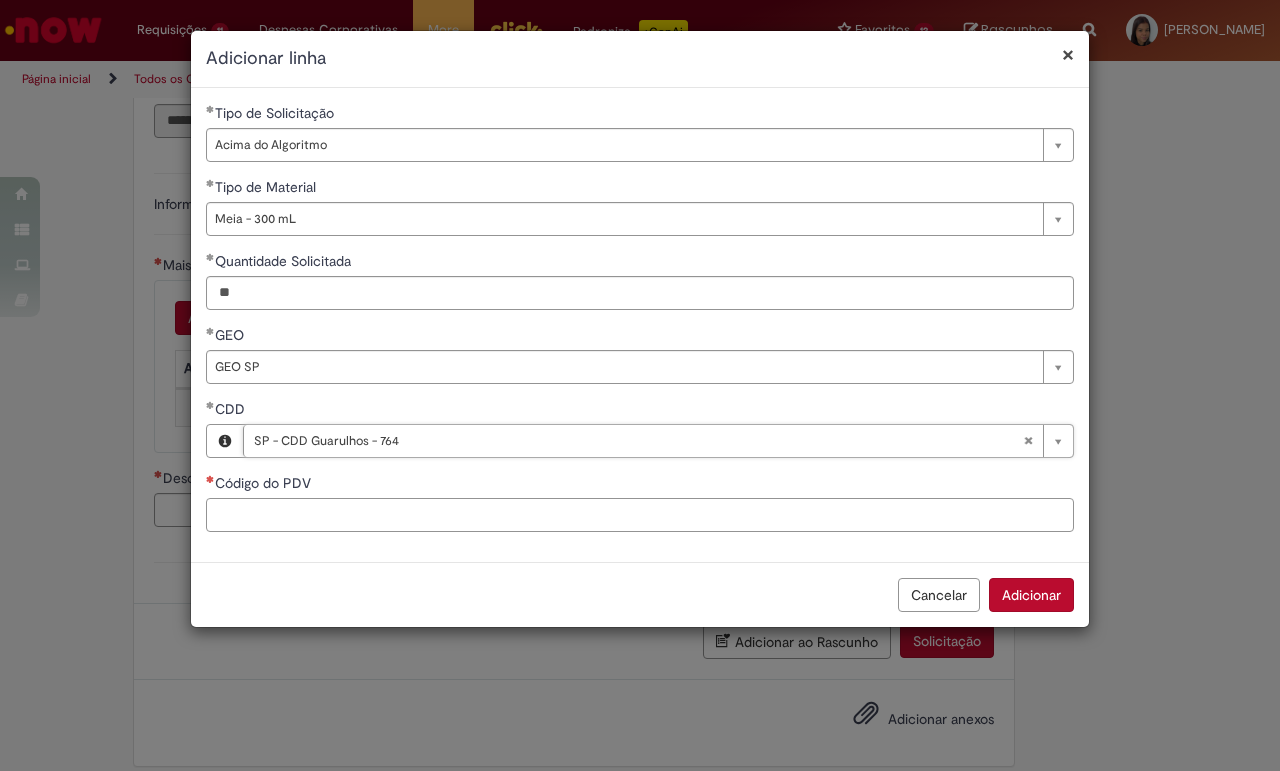 click on "Código do PDV" at bounding box center (640, 515) 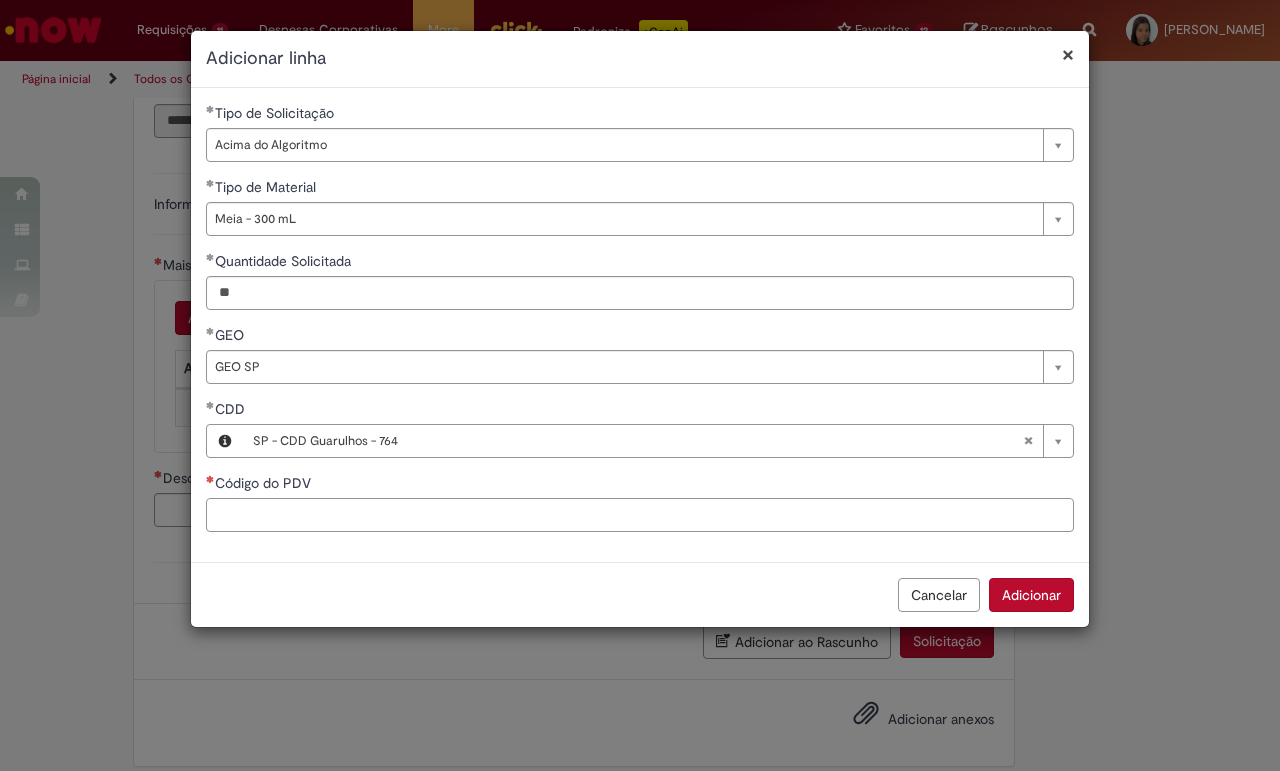 paste on "*****" 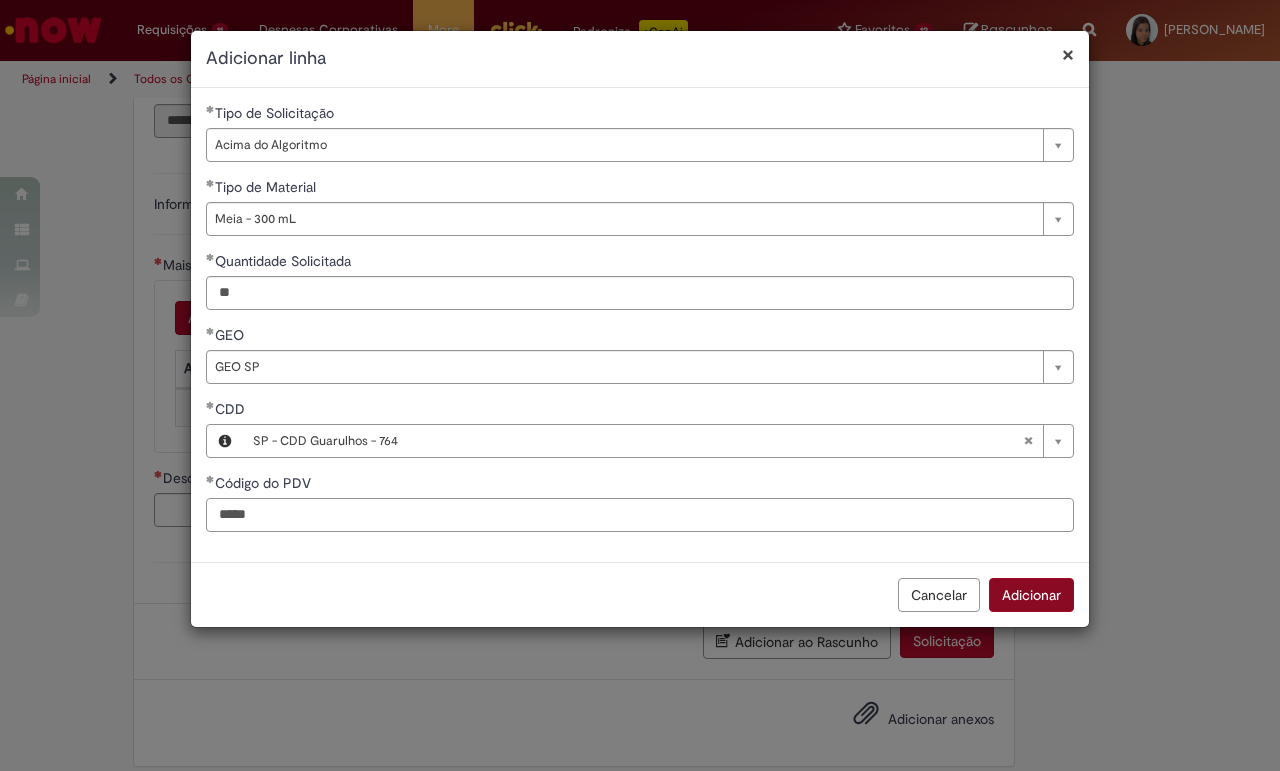 type on "*****" 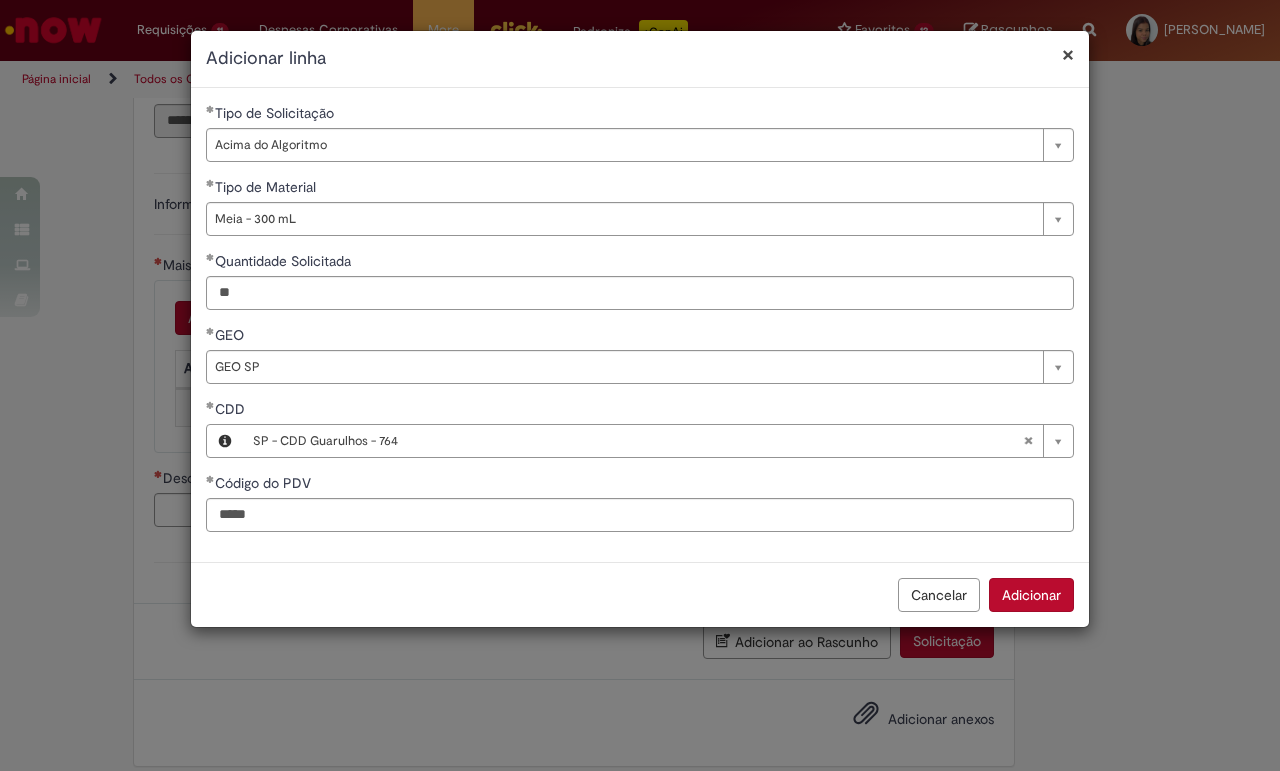 click on "Adicionar" at bounding box center [1031, 595] 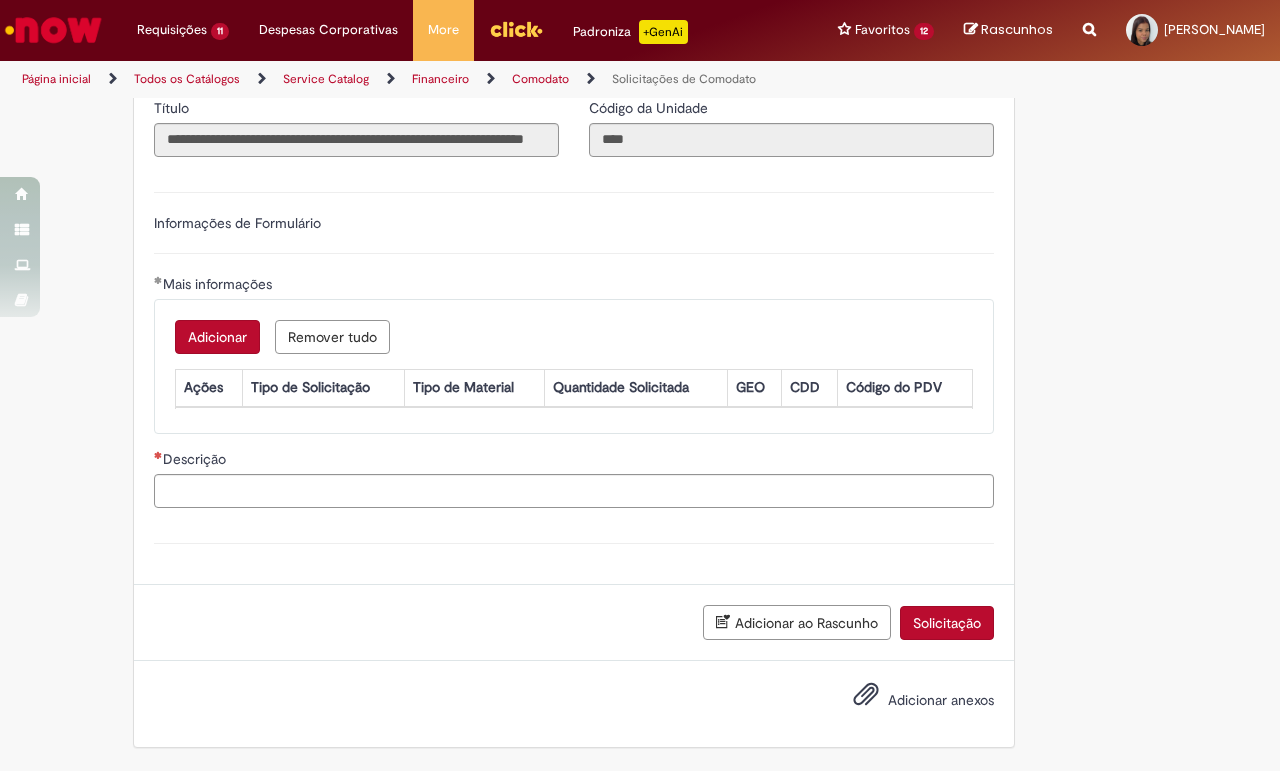 scroll, scrollTop: 500, scrollLeft: 0, axis: vertical 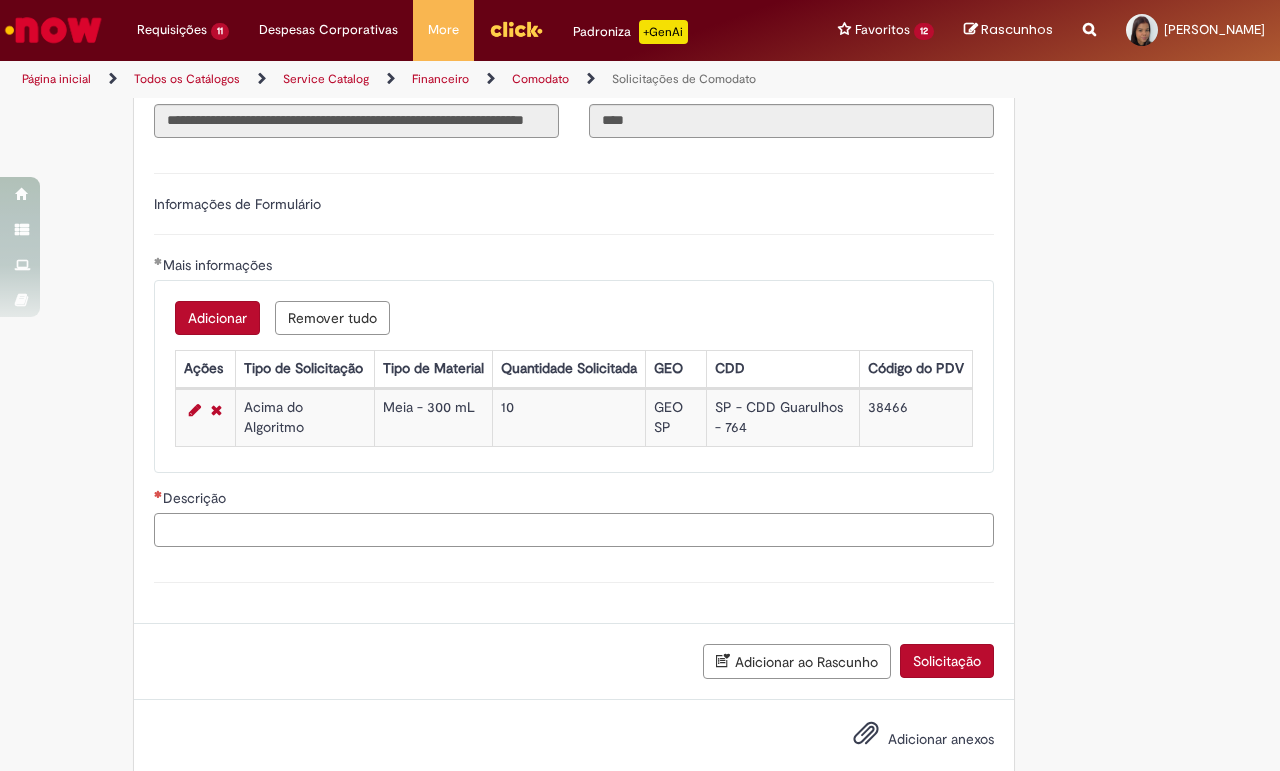 click on "Descrição" at bounding box center (574, 530) 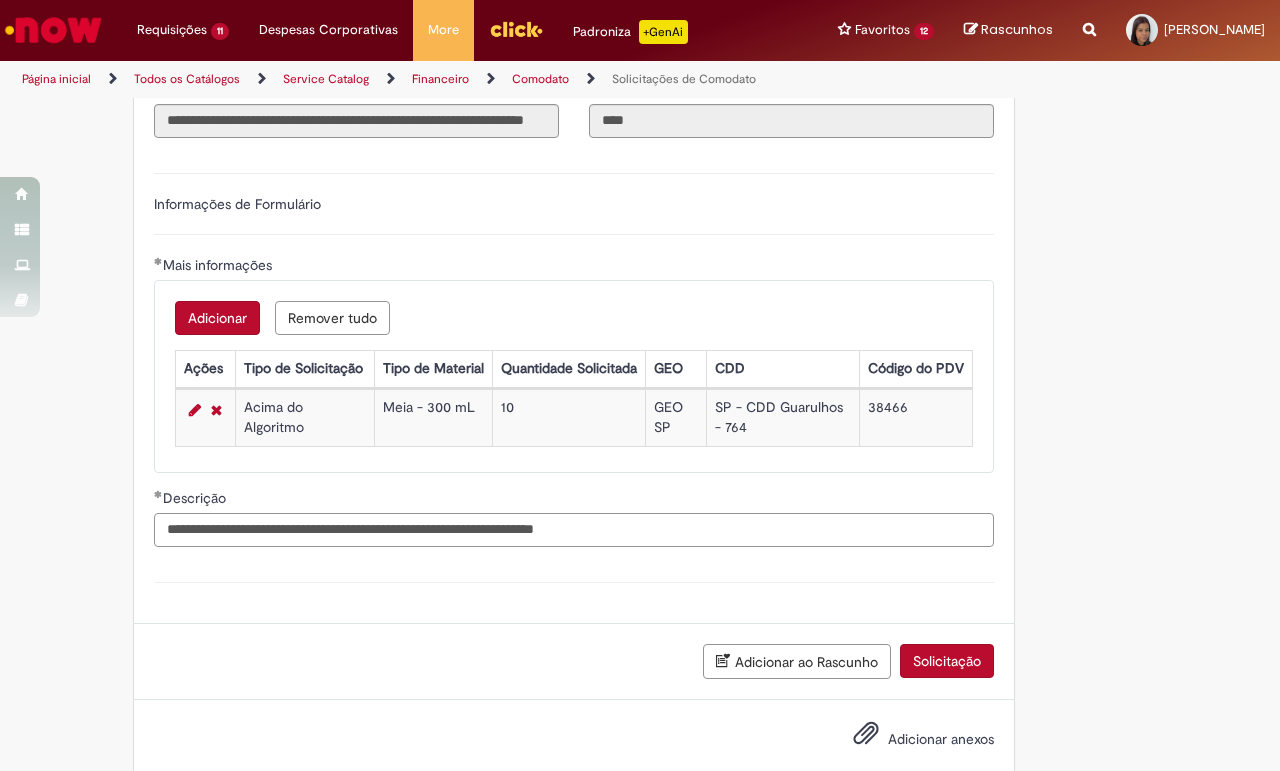 paste on "******" 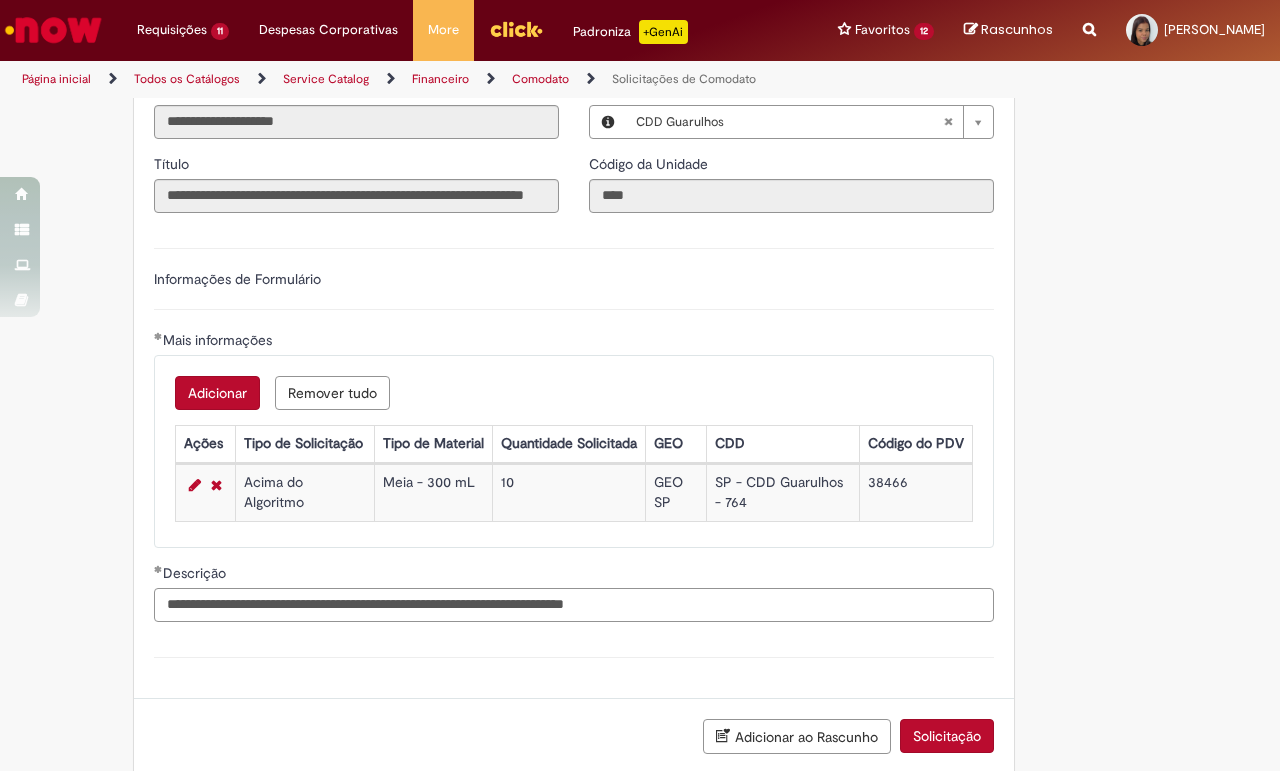 scroll, scrollTop: 548, scrollLeft: 0, axis: vertical 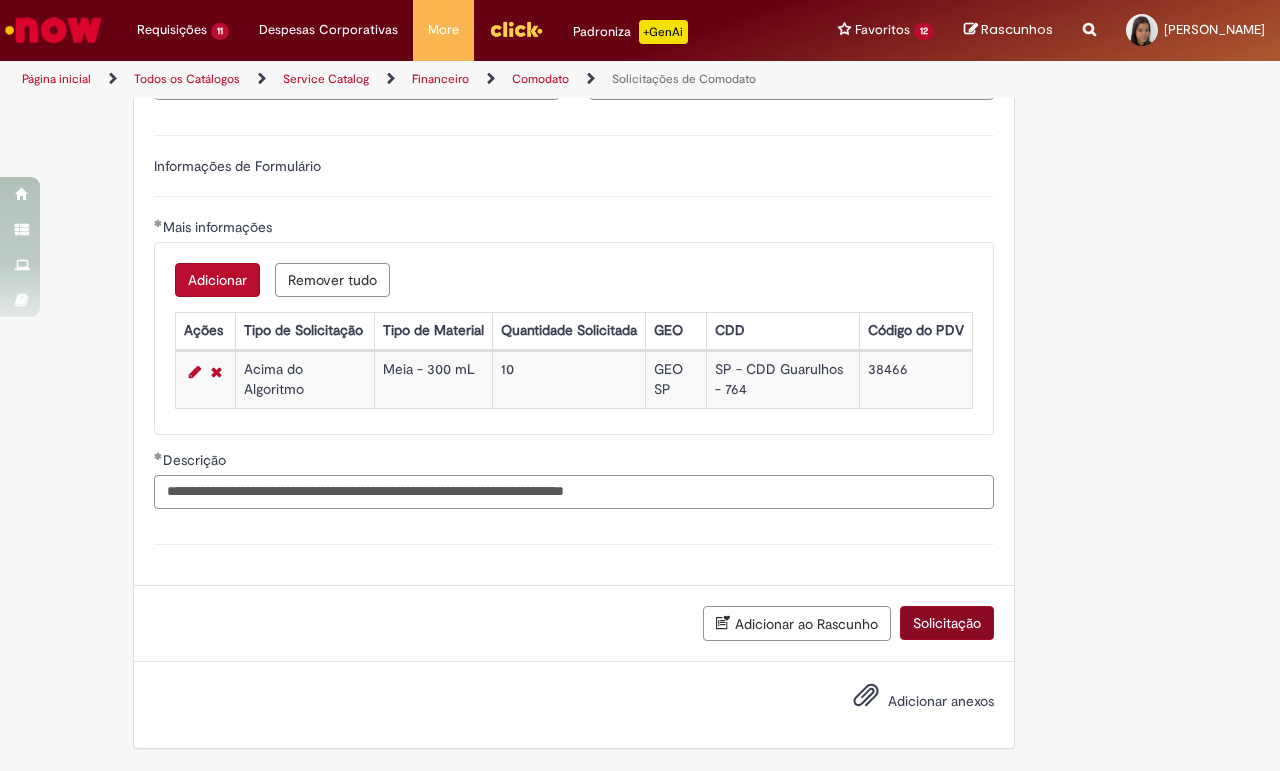 type on "**********" 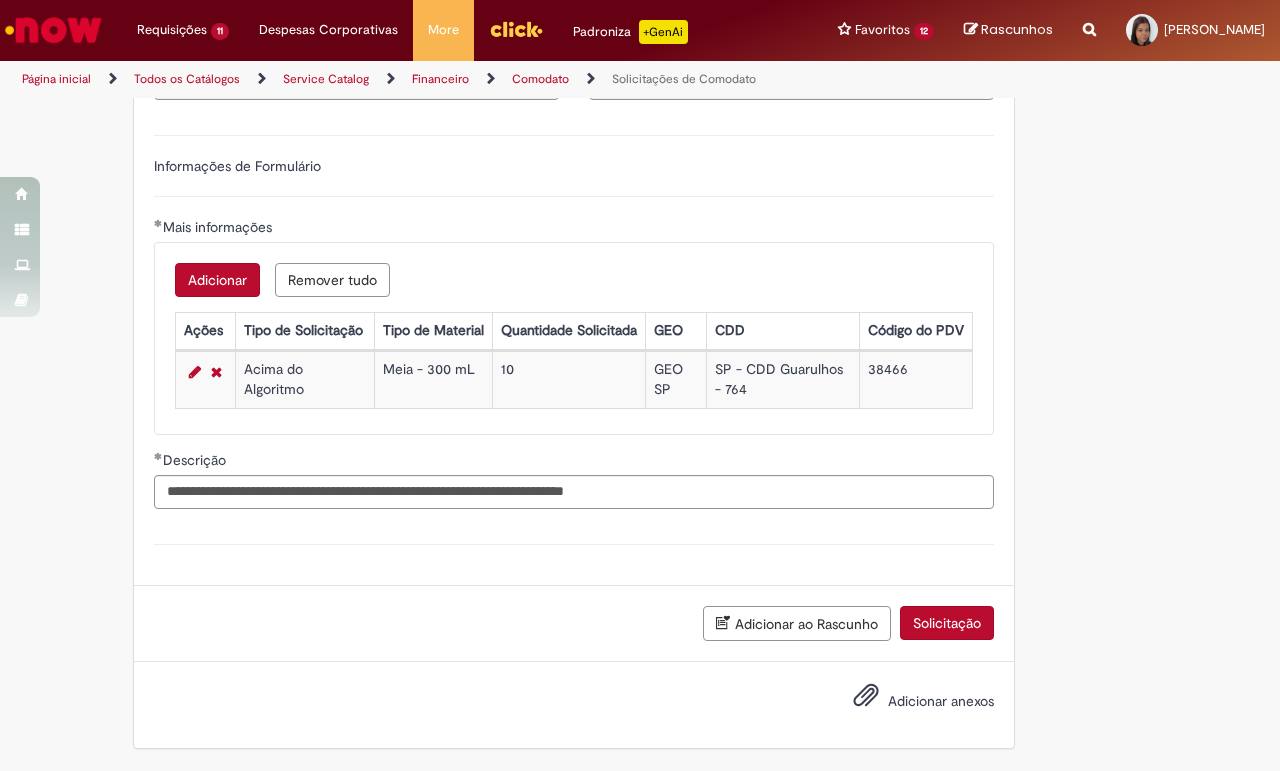 click on "Solicitação" at bounding box center [947, 623] 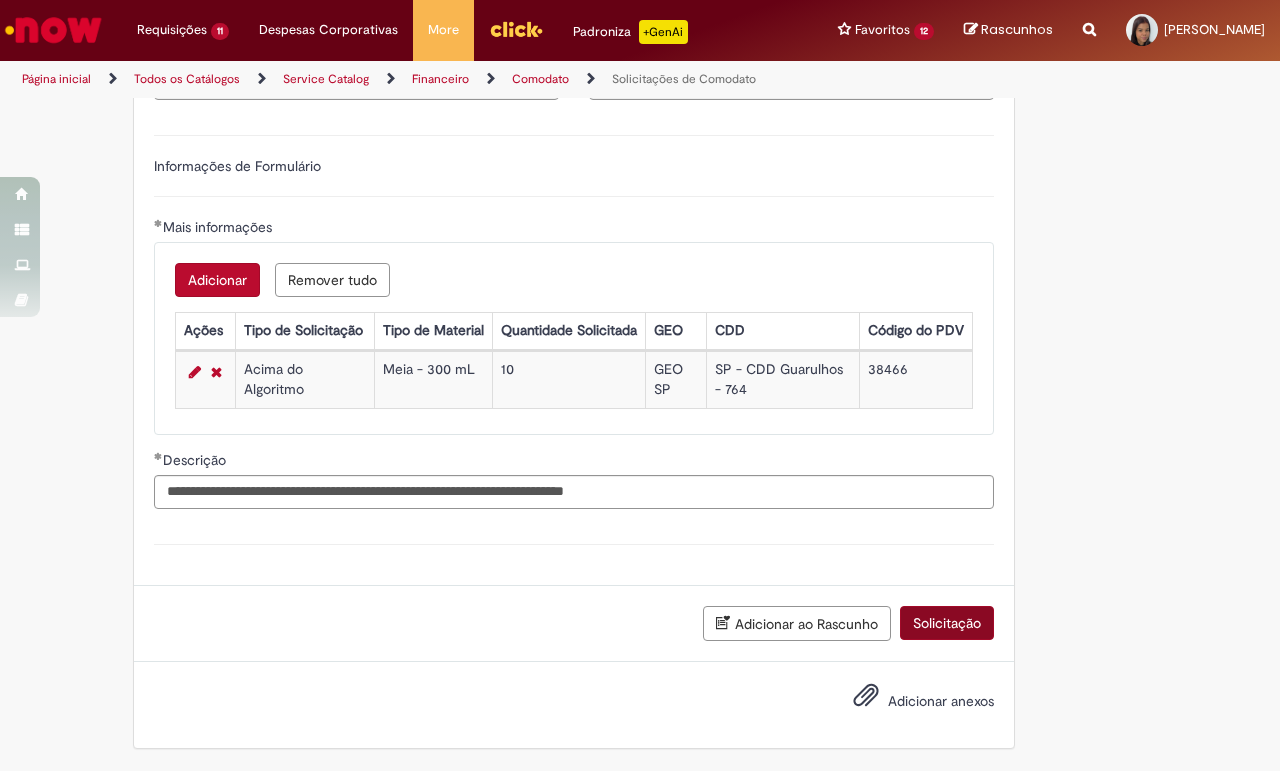 scroll, scrollTop: 502, scrollLeft: 0, axis: vertical 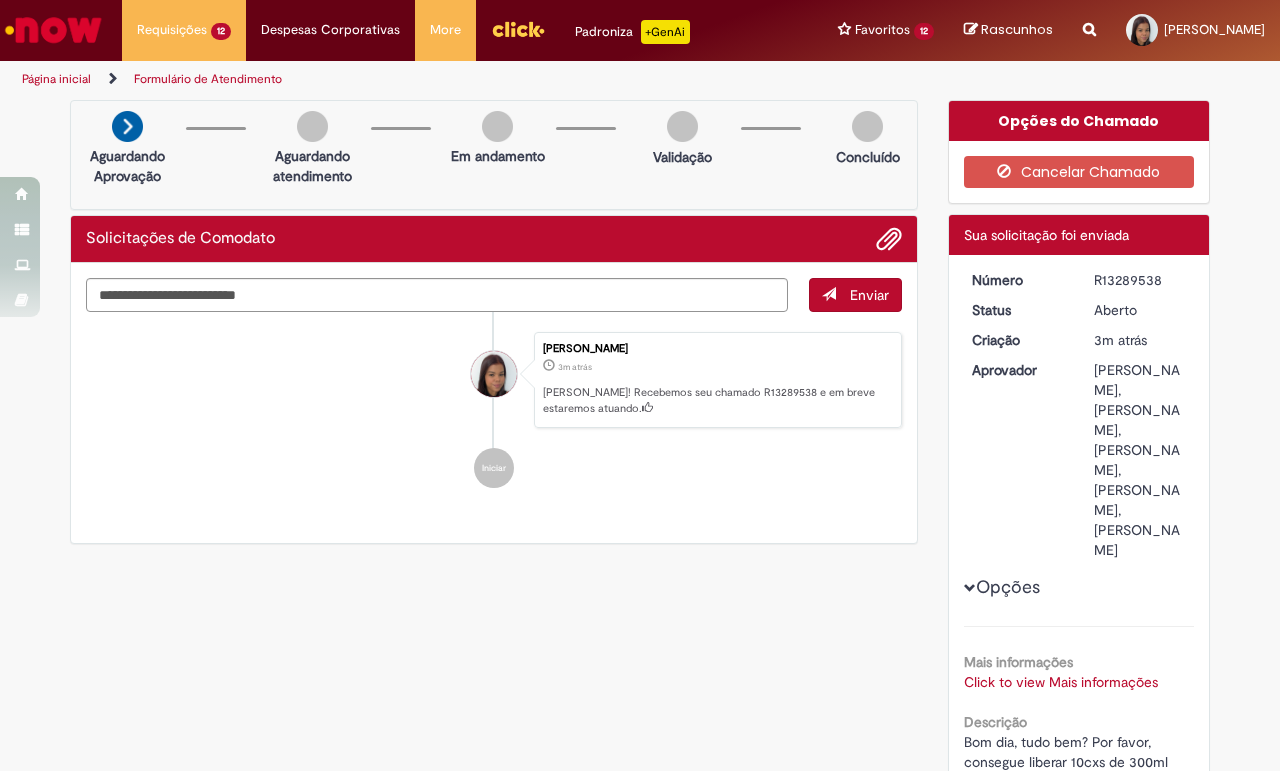 click on "Verificar Código de Barras
Aguardando Aprovação
Aguardando atendimento
Em andamento
Validação
Concluído
Solicitações de Comodato
Enviar
[PERSON_NAME]
3m atrás 3 minutos atrás
[PERSON_NAME]! Recebemos seu chamado R13289538 e em breve estaremos atuando.
Iniciar
Opções do Chamado" at bounding box center (640, 549) 